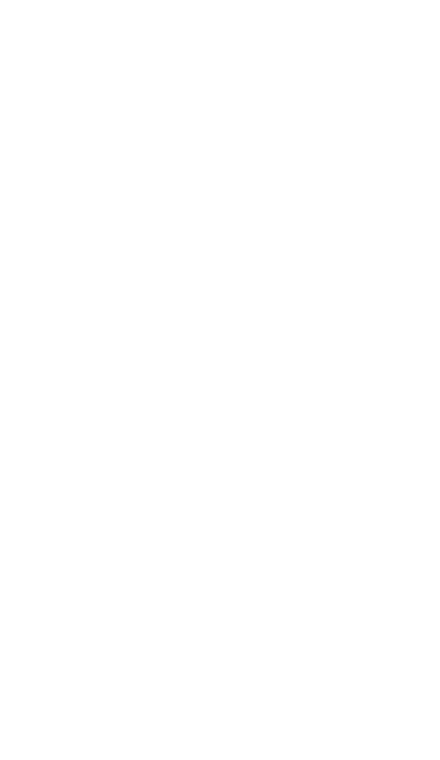 scroll, scrollTop: 0, scrollLeft: 0, axis: both 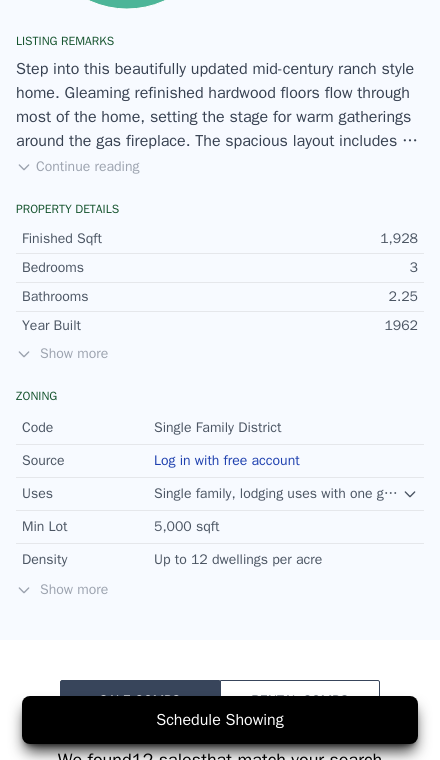 click on "Continue reading" at bounding box center [77, 167] 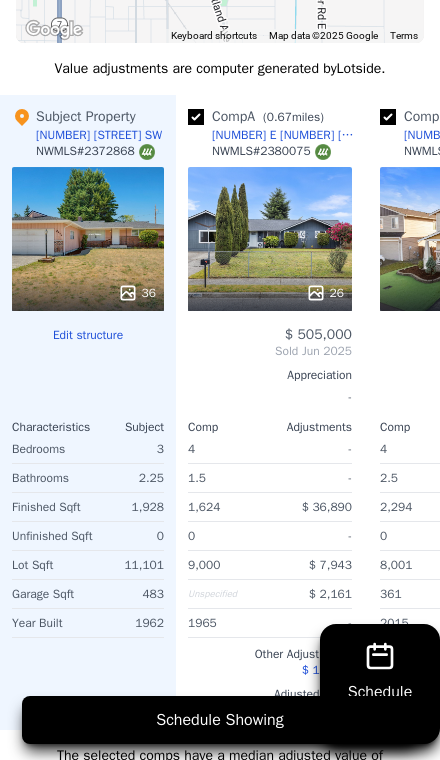 scroll, scrollTop: 2642, scrollLeft: 0, axis: vertical 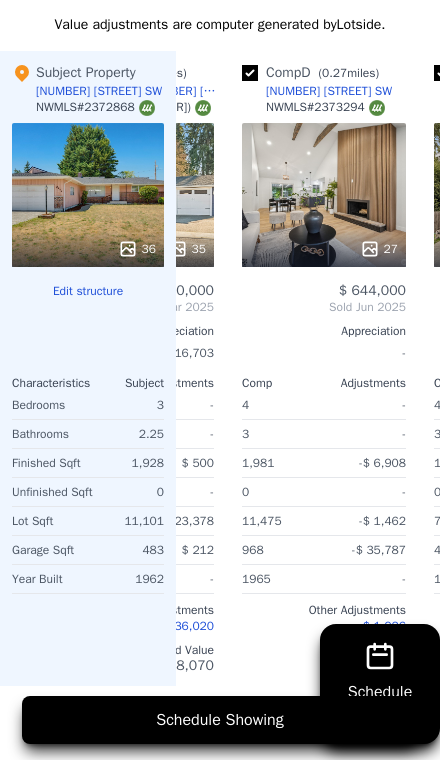 click on "27" at bounding box center (324, 195) 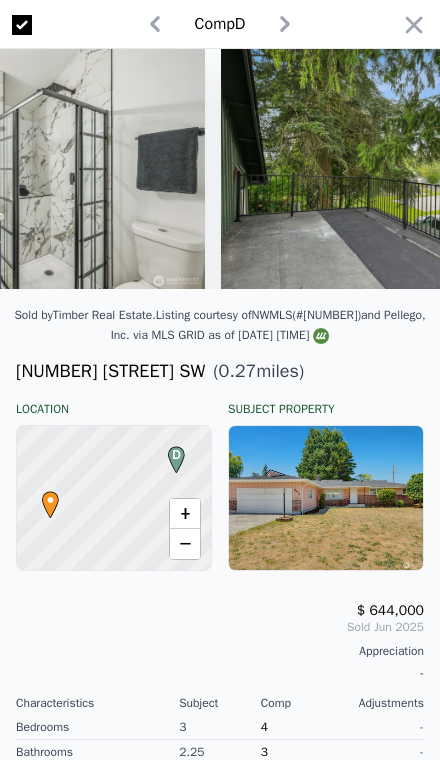 scroll, scrollTop: 0, scrollLeft: 5492, axis: horizontal 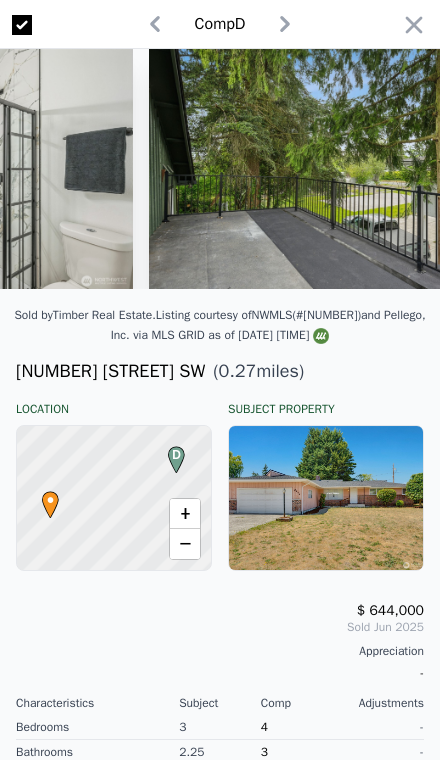click 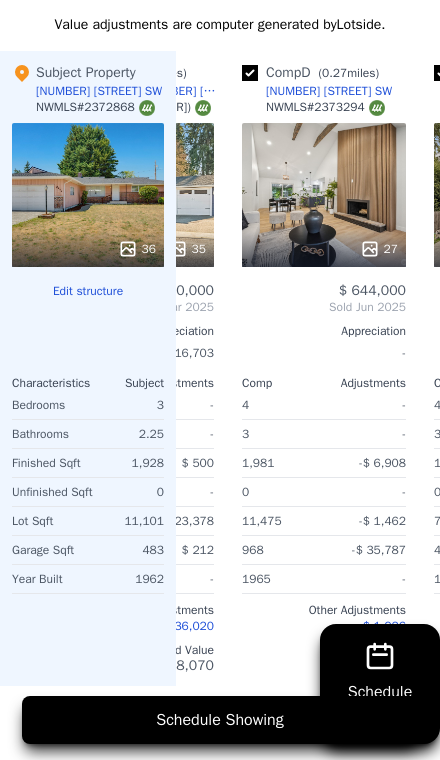 scroll, scrollTop: 0, scrollLeft: 558, axis: horizontal 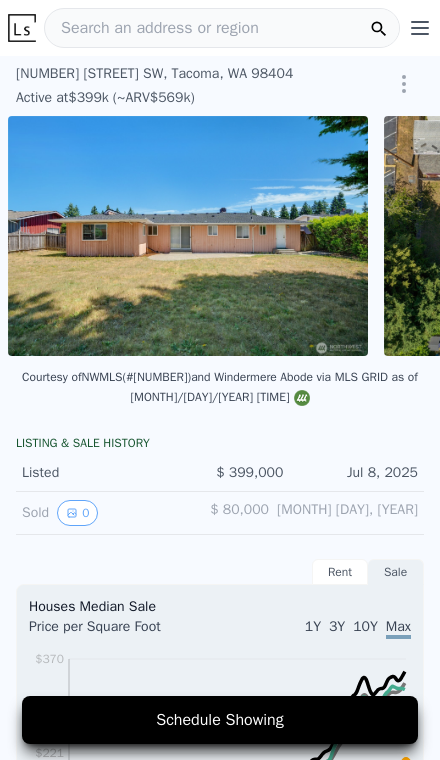 click on "[NUMBER] [STREET] [CITY], [STATE] [POSTAL_CODE] Active at [PRICE] (~ARV [PRICE] ) [PRICE] Active Listing [PRICE] Lotside ARV SAVE" at bounding box center (220, 86) 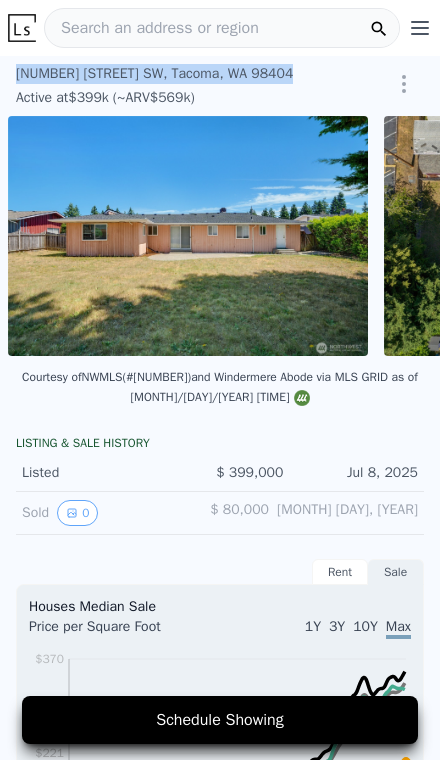 copy on "[NUMBER] [STREET] ,   [CITY] ,   [STATE] [POSTAL_CODE]" 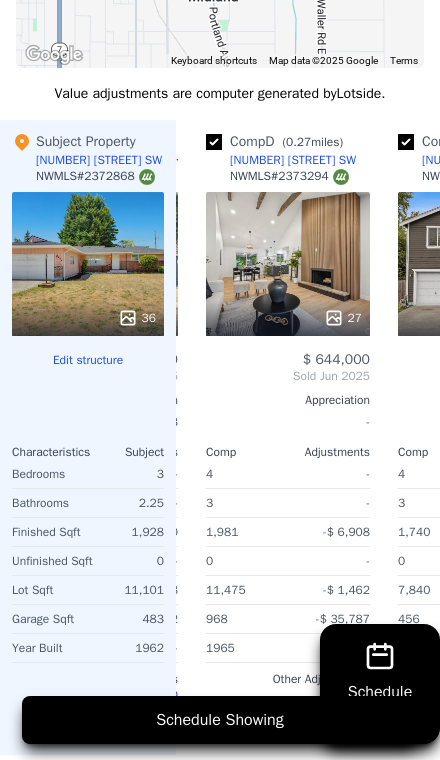 scroll, scrollTop: 2624, scrollLeft: 0, axis: vertical 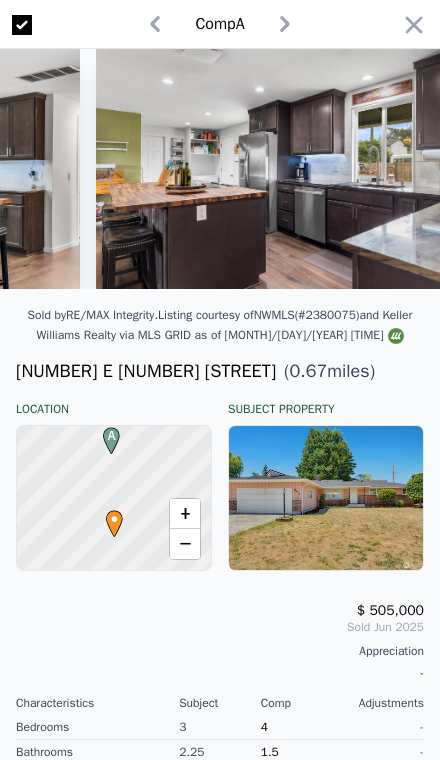 click 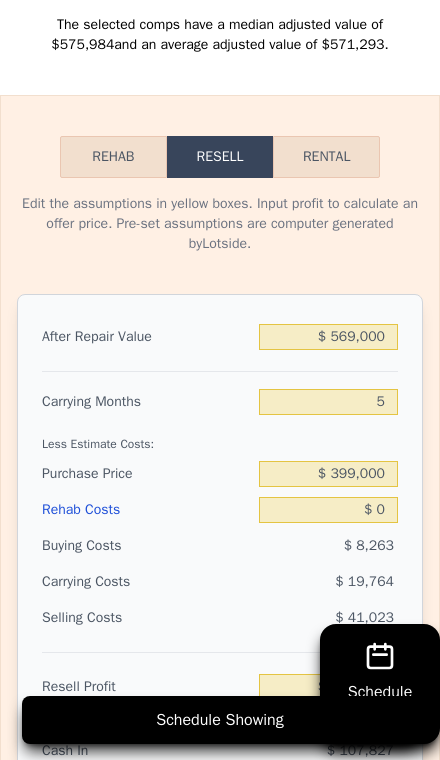 scroll, scrollTop: 3400, scrollLeft: 0, axis: vertical 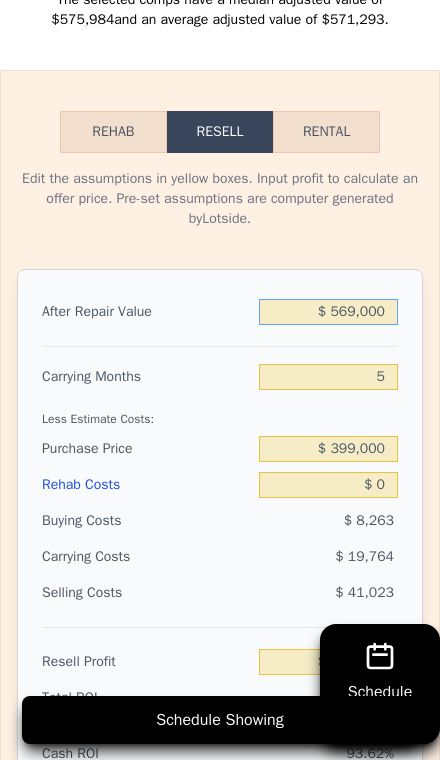 click on "$ 569,000" at bounding box center [328, 312] 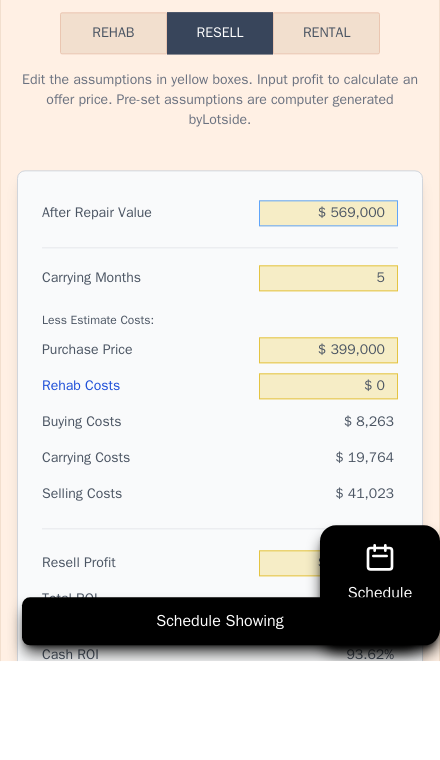 type on "$ 56,900" 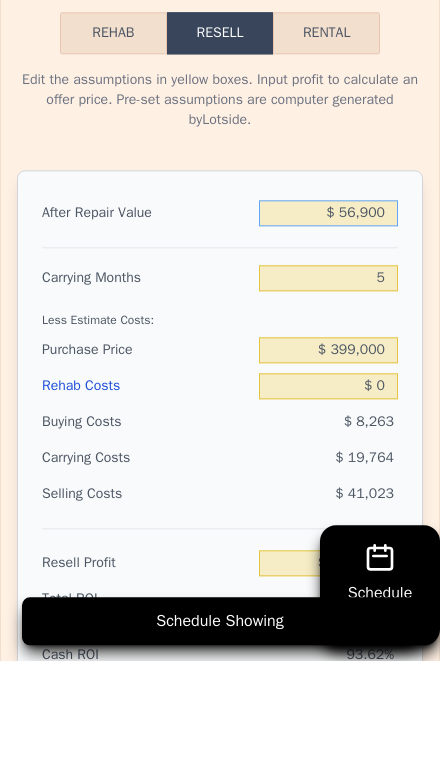 type on "-$ 373,872" 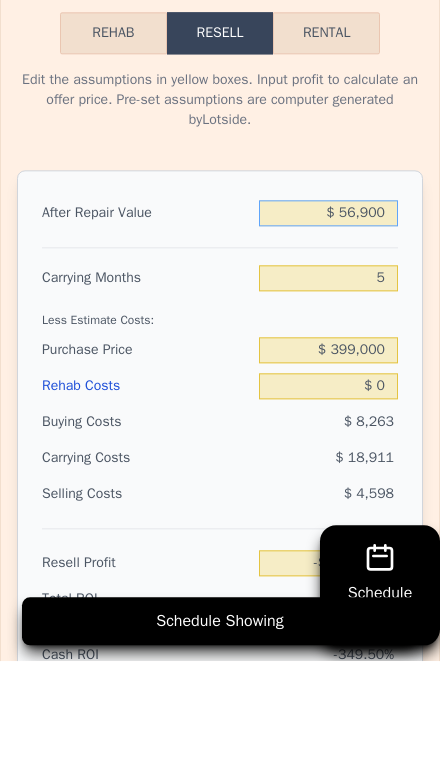type on "$ 5,690" 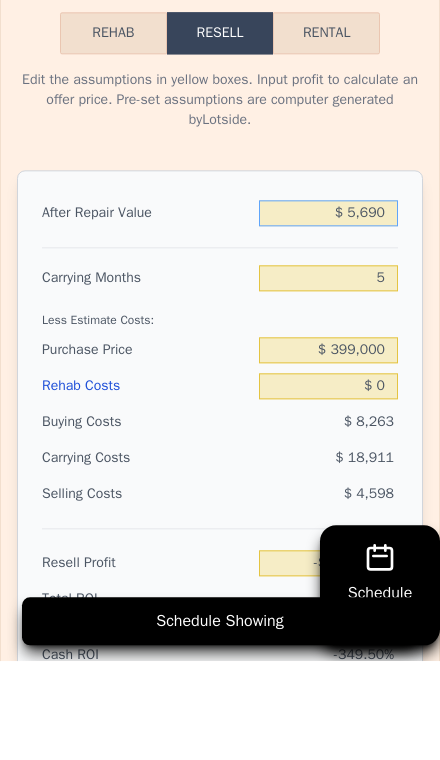 type on "-$ 421,352" 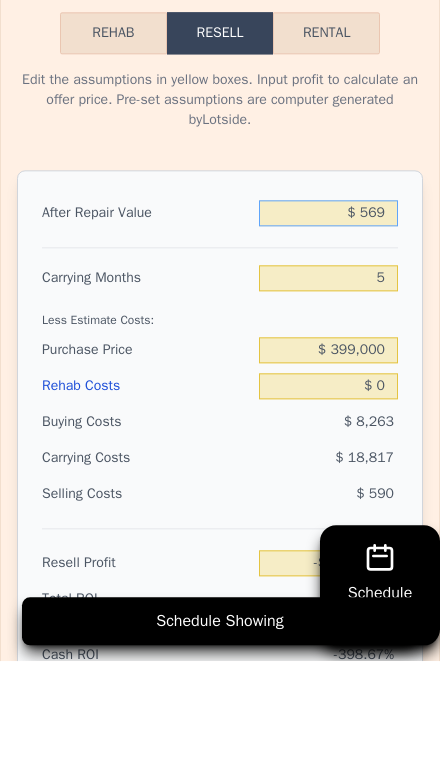 type on "-$ 426,101" 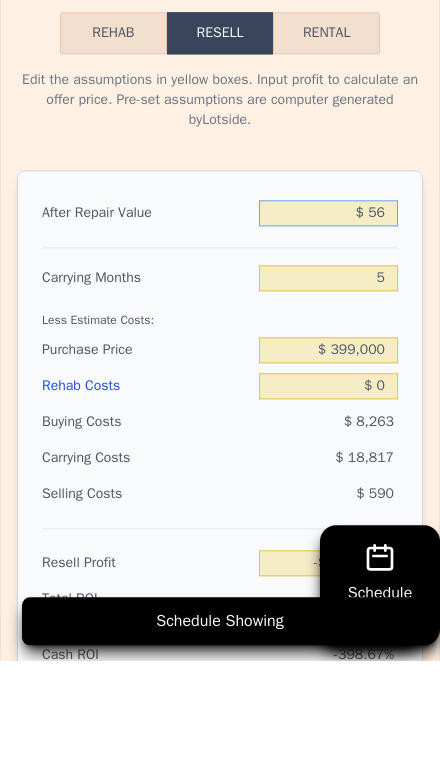 type on "-$ 426,576" 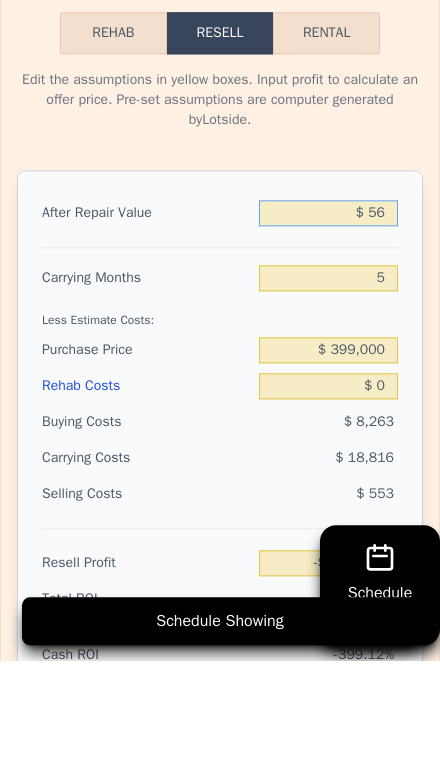 type on "$ 5" 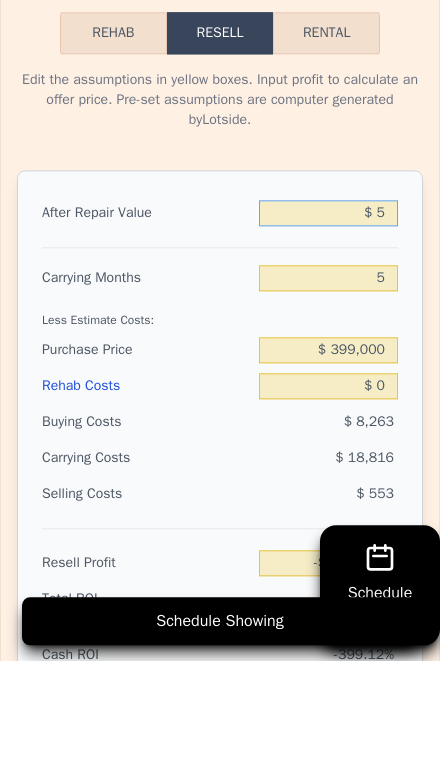 type on "-$ 426,624" 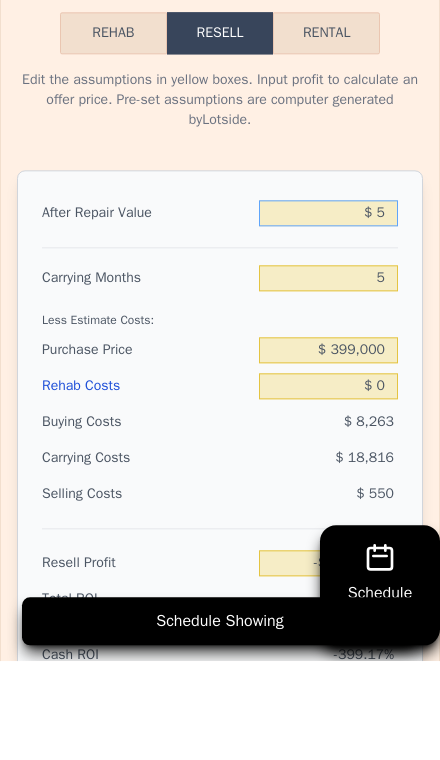 type on "$ 57" 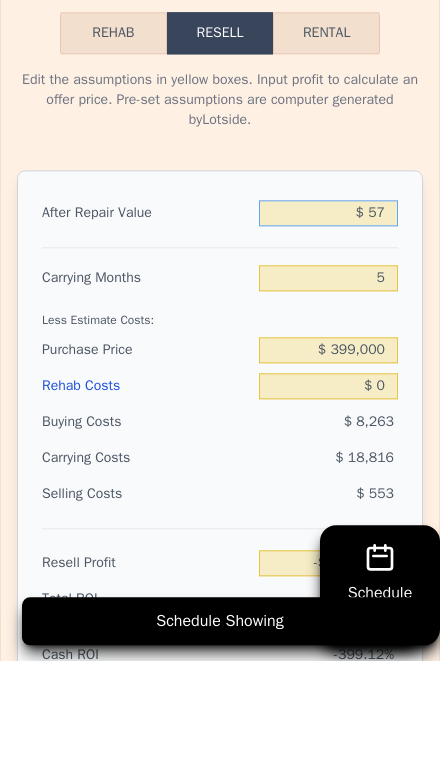 type on "-$ 426,575" 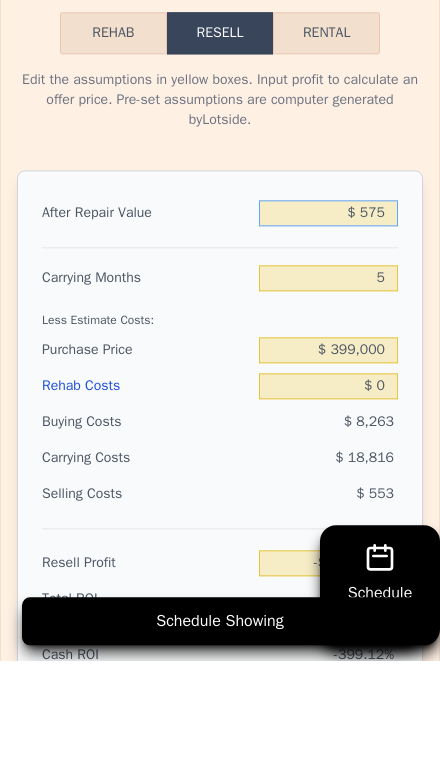 type on "-$ 426,095" 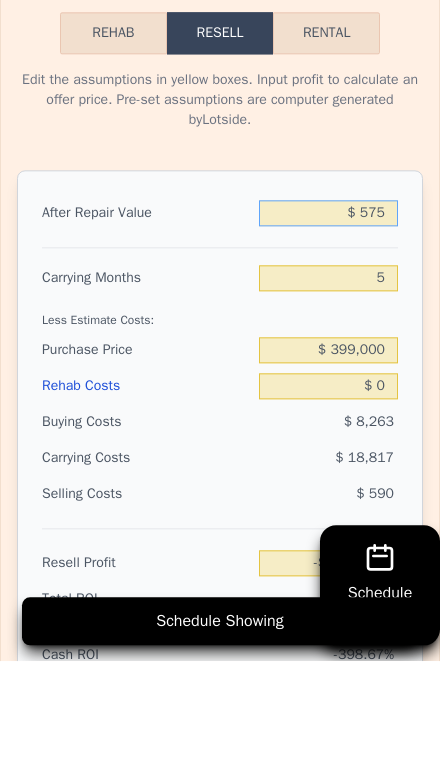 type on "$ 5,750" 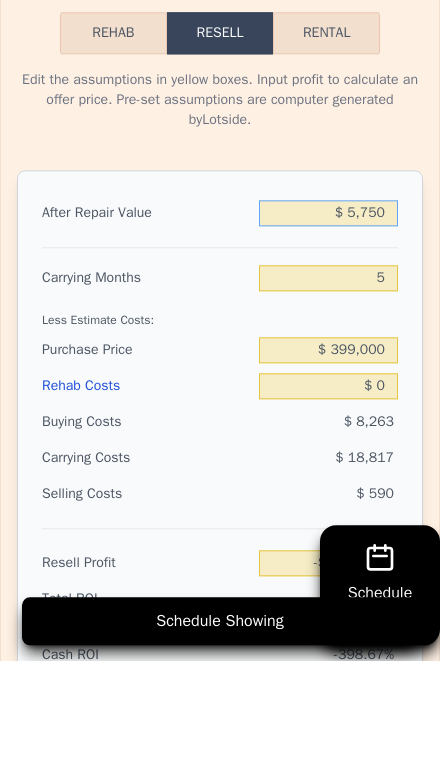 type on "-$ 421,298" 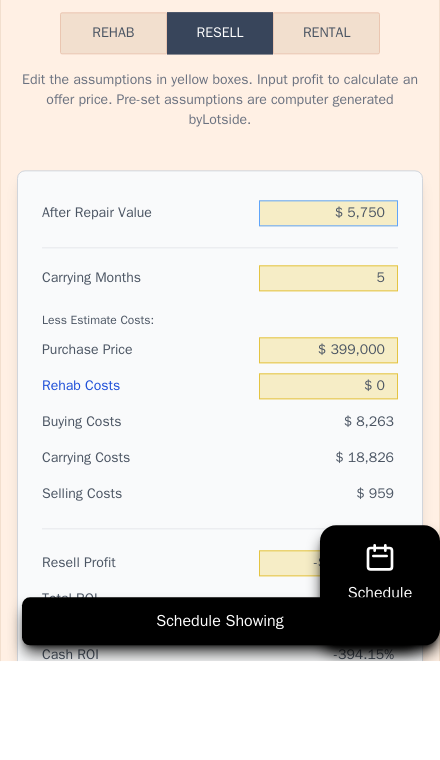 type on "$ 57,500" 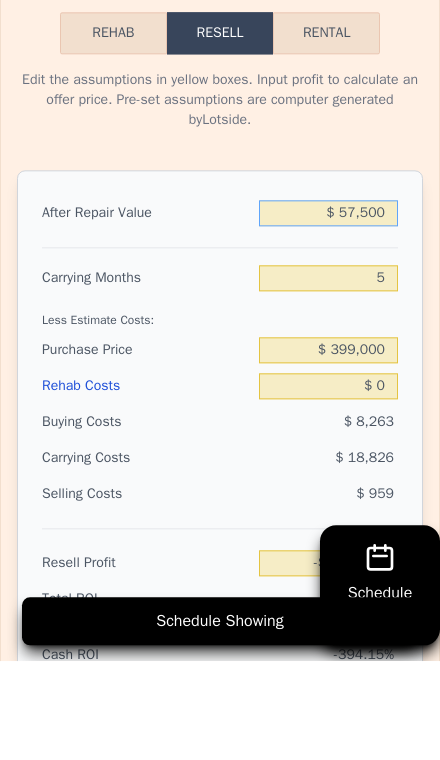 type on "-$ 373,316" 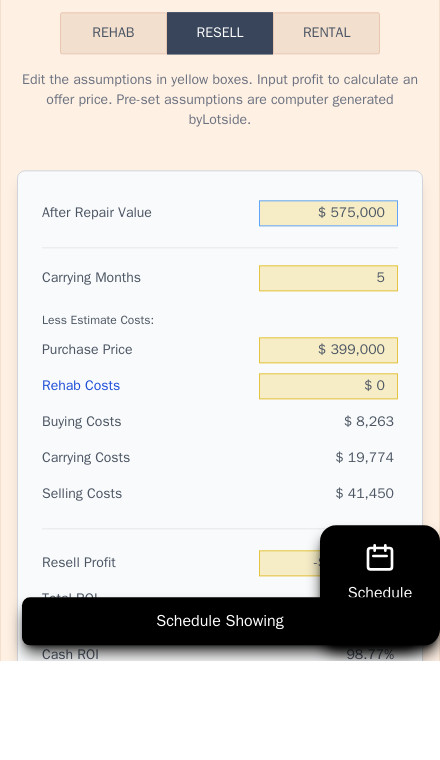 type on "$ 106,513" 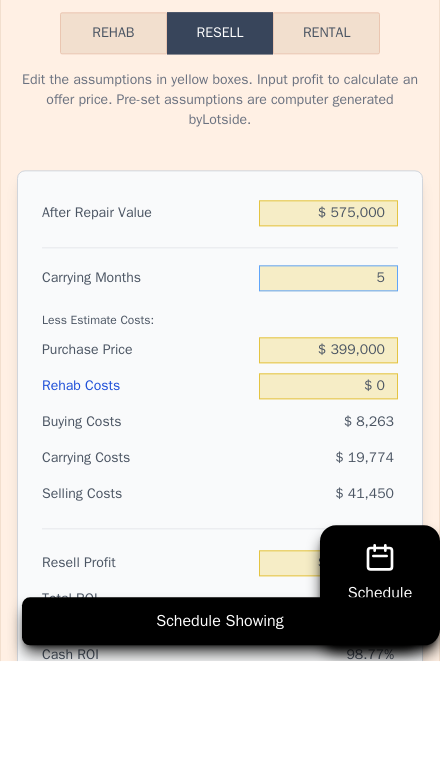click on "5" at bounding box center (328, 377) 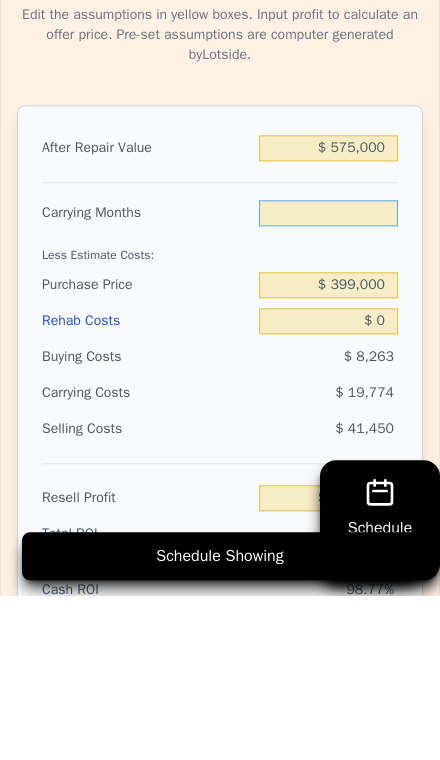 type on "3" 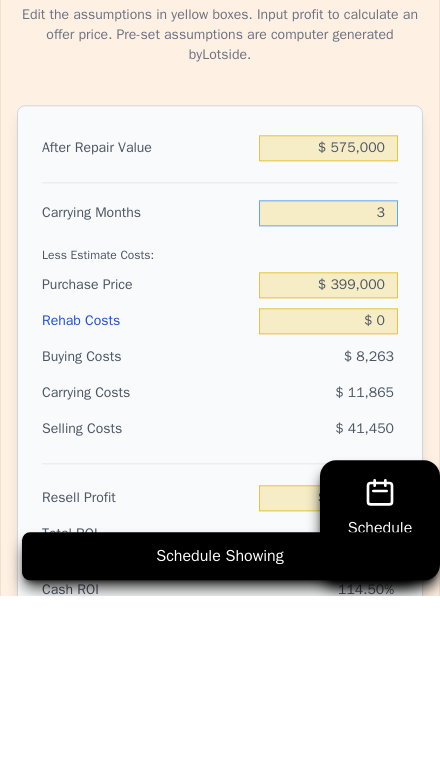 type on "$ 114,422" 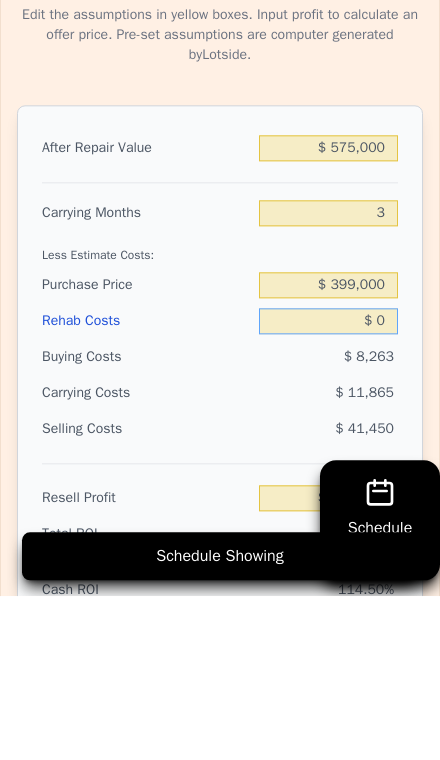 click on "$ 0" at bounding box center (328, 485) 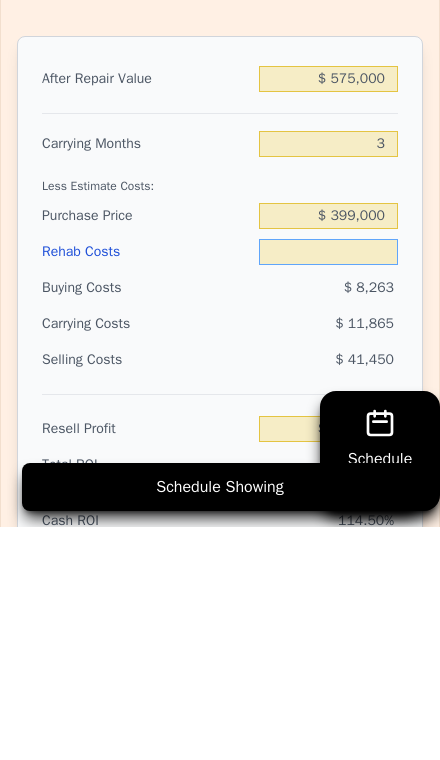type on "$ 8" 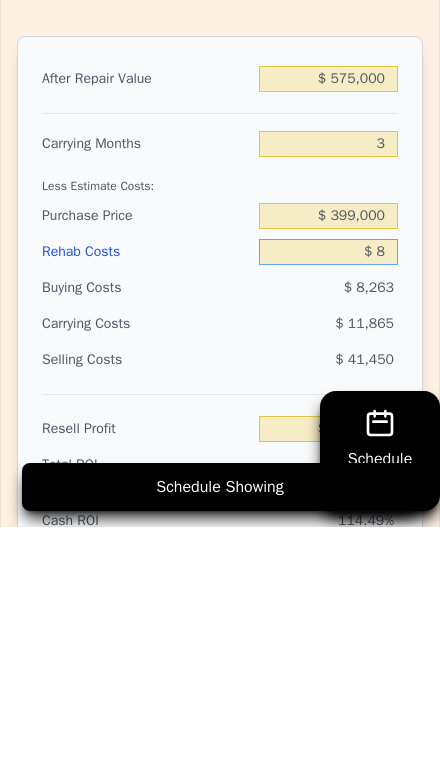 type on "$ 114,414" 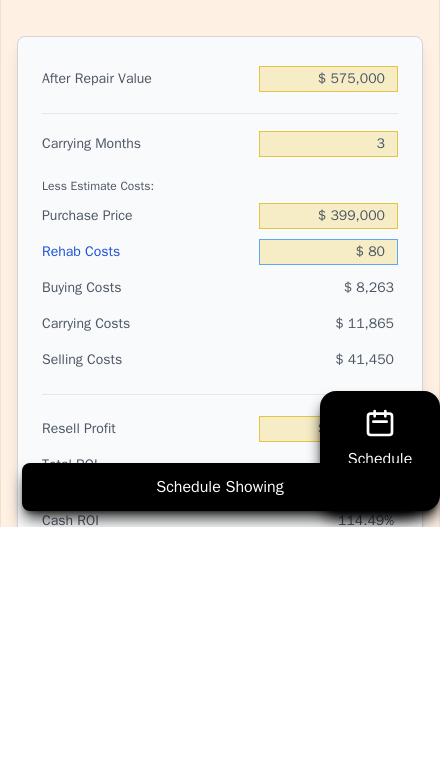 type on "$ 114,338" 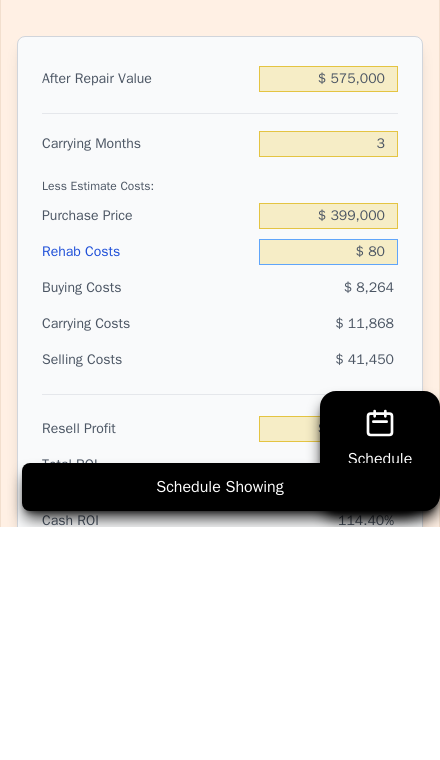 type on "$ 8" 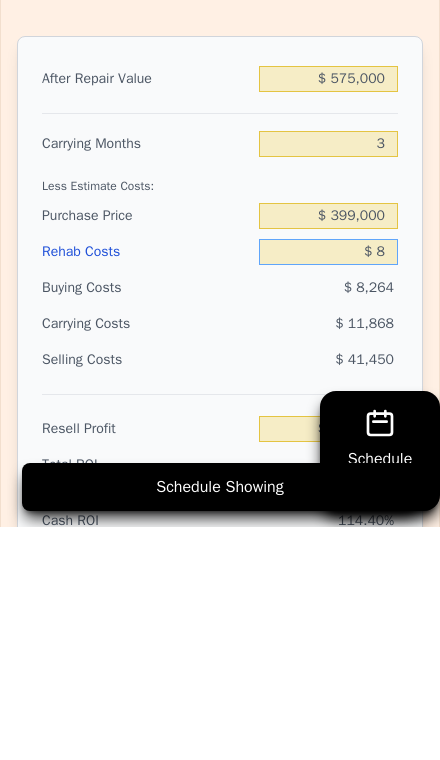 type on "$ 114,414" 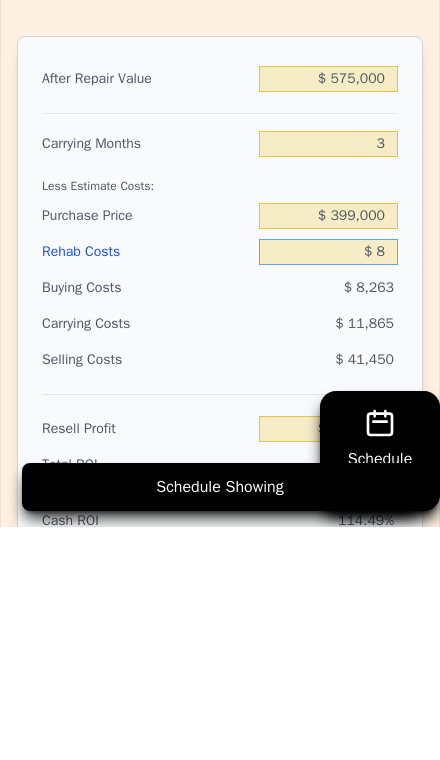 type on "$ 85" 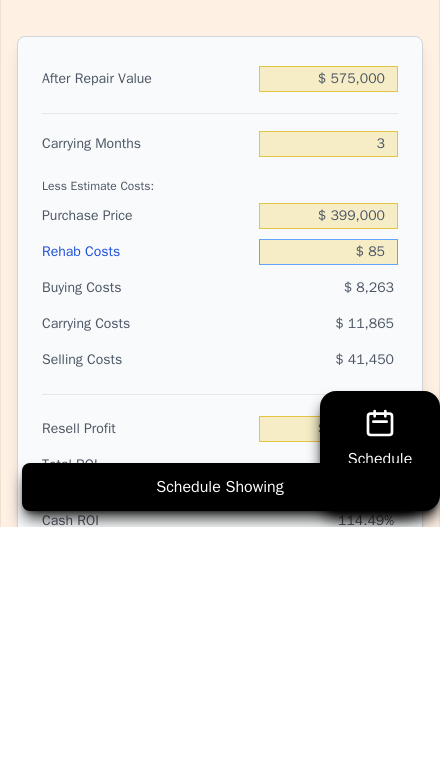type on "$ 114,333" 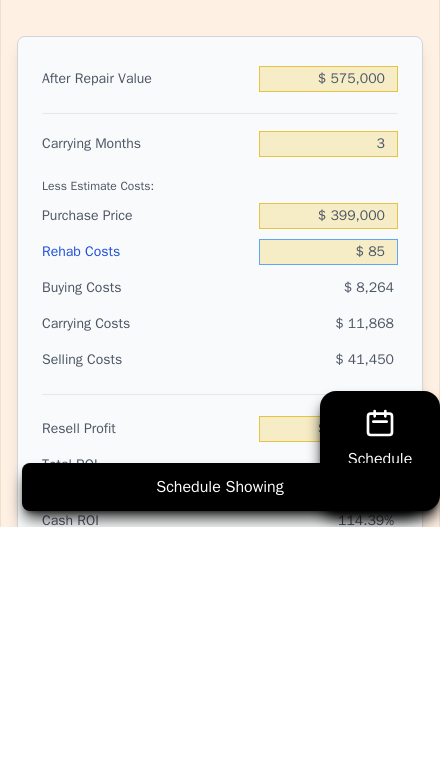 type on "$ 850" 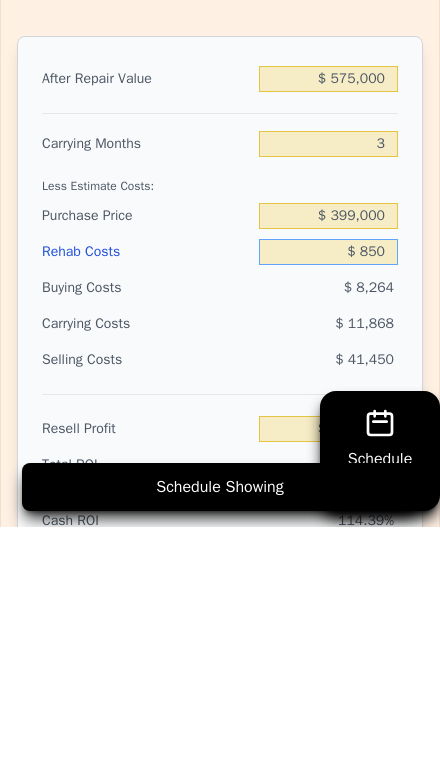 type on "$ 113,537" 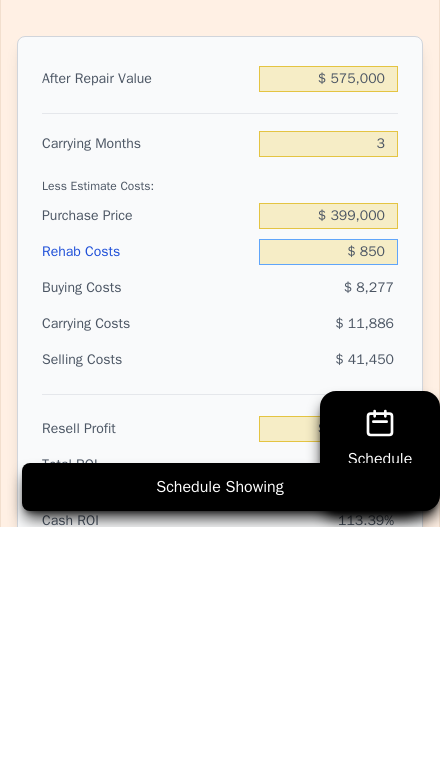 type on "$ 8,500" 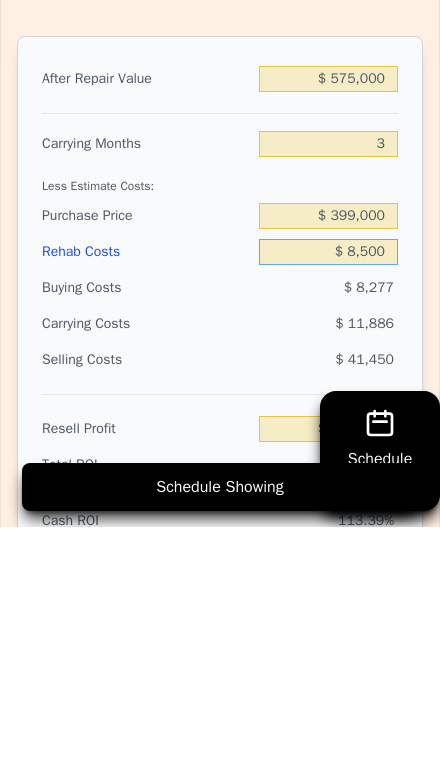 type on "$ 105,582" 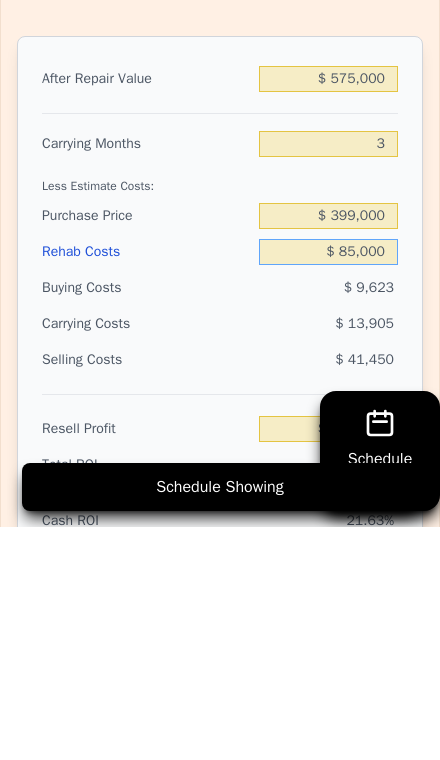type on "$ 26,022" 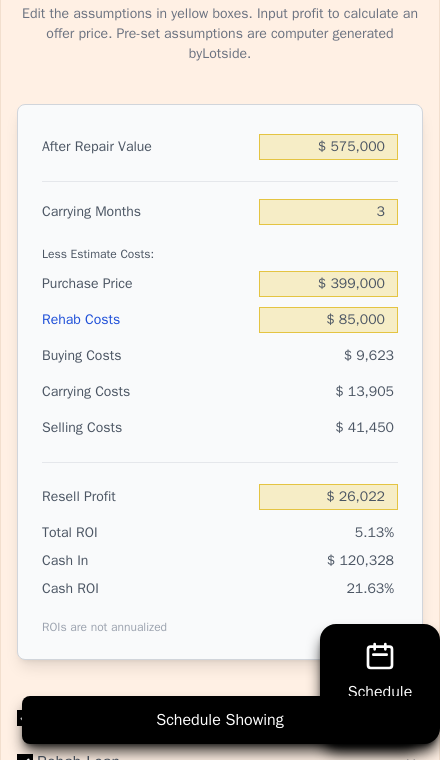 scroll, scrollTop: 3618, scrollLeft: 0, axis: vertical 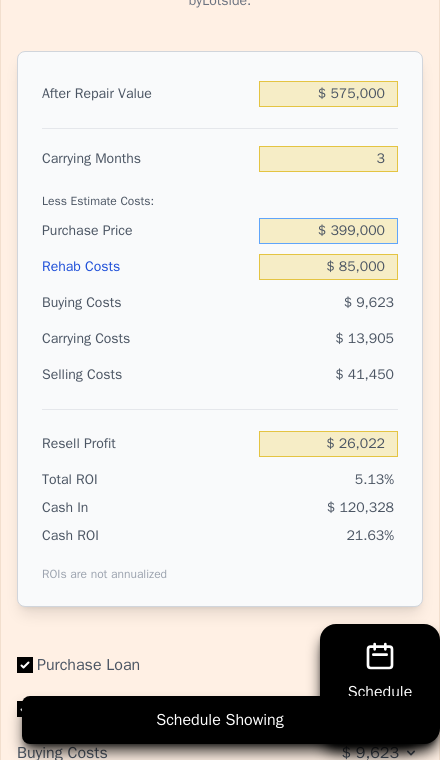 click on "$ 399,000" at bounding box center (328, 231) 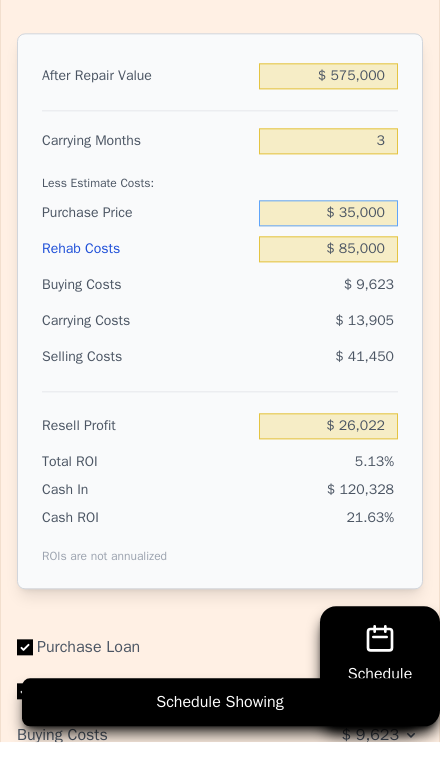 type on "$ 350,000" 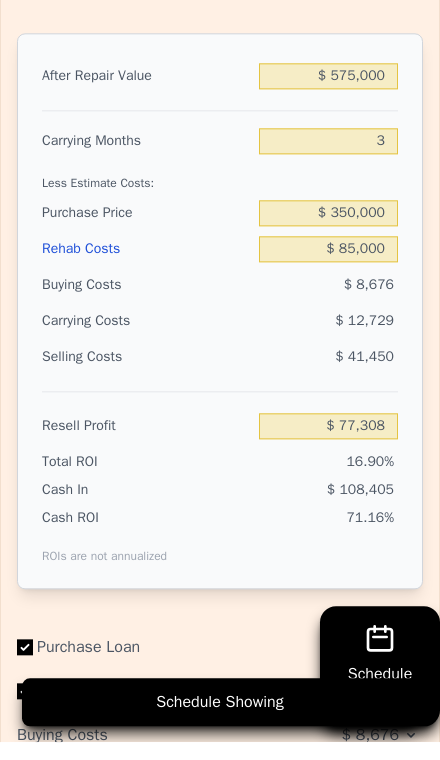 type on "$ 77,145" 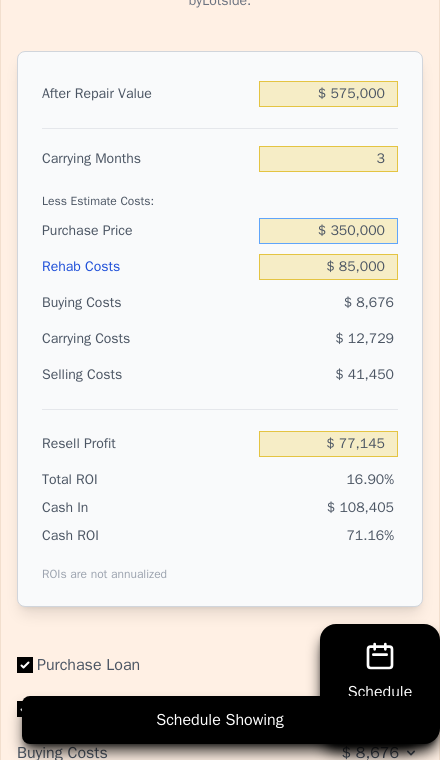 click on "$ 350,000" at bounding box center [328, 231] 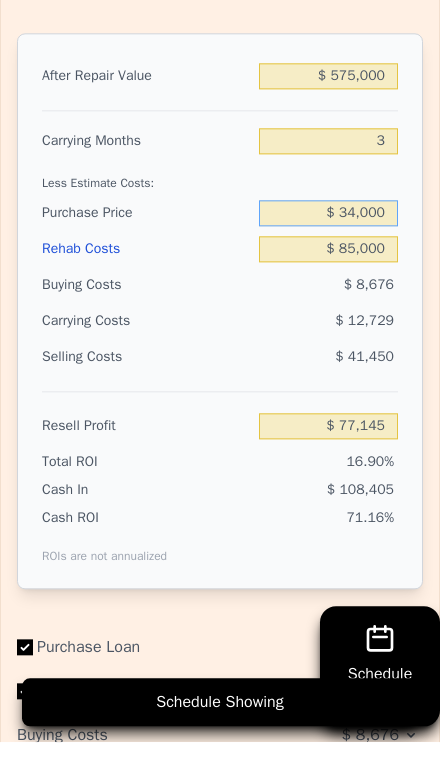 type on "$ 340,000" 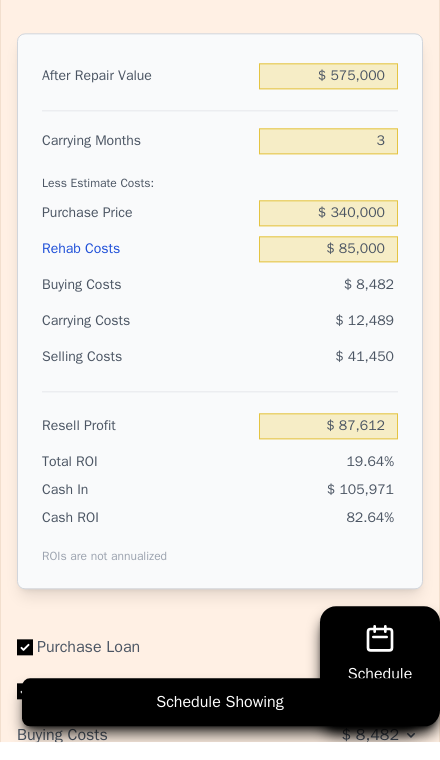 type on "$ 87,579" 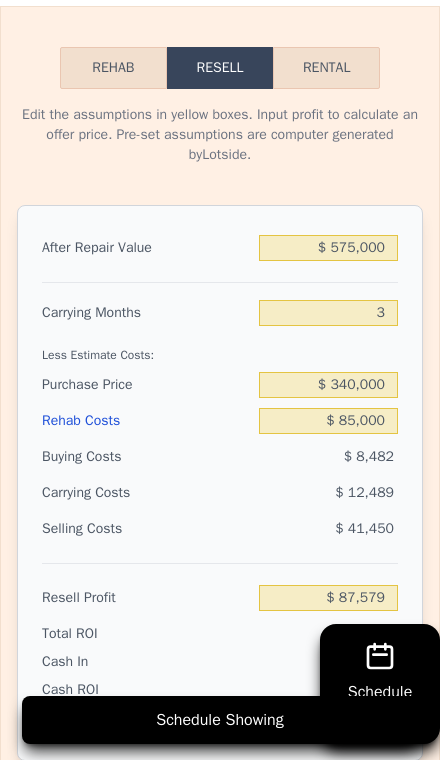 scroll, scrollTop: 3465, scrollLeft: 0, axis: vertical 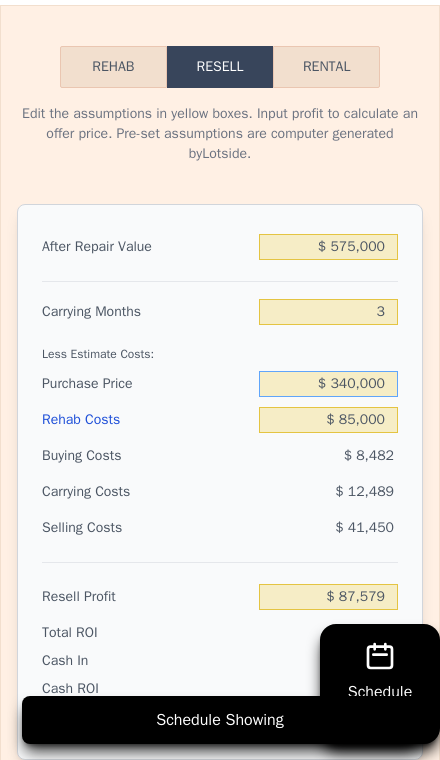 click on "$ 340,000" at bounding box center [328, 384] 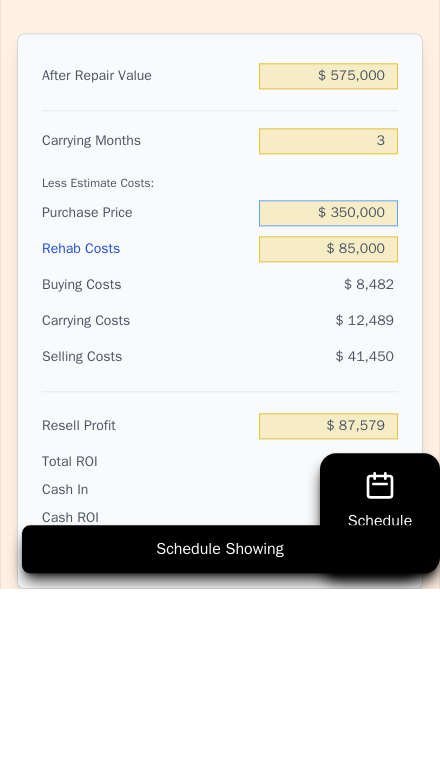 type on "$ 350,000" 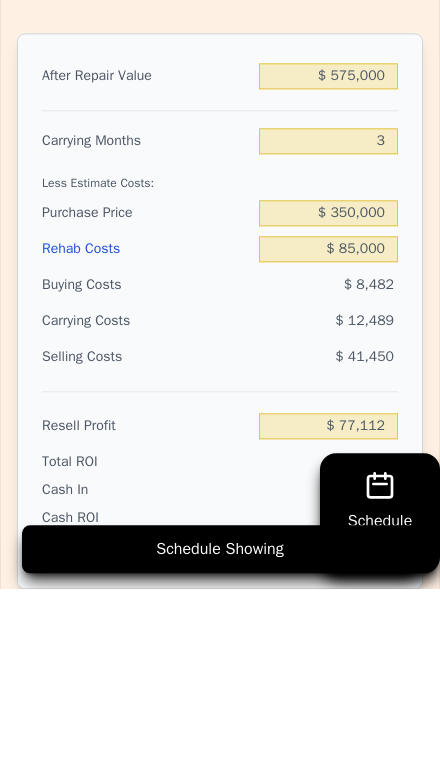 type on "$ 77,145" 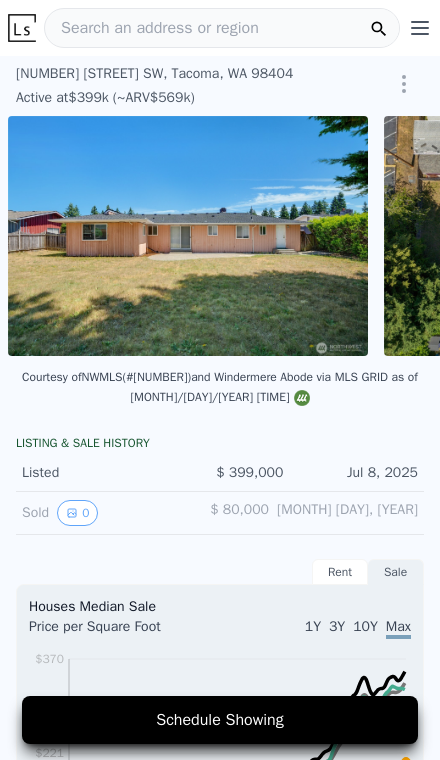 scroll, scrollTop: 0, scrollLeft: 0, axis: both 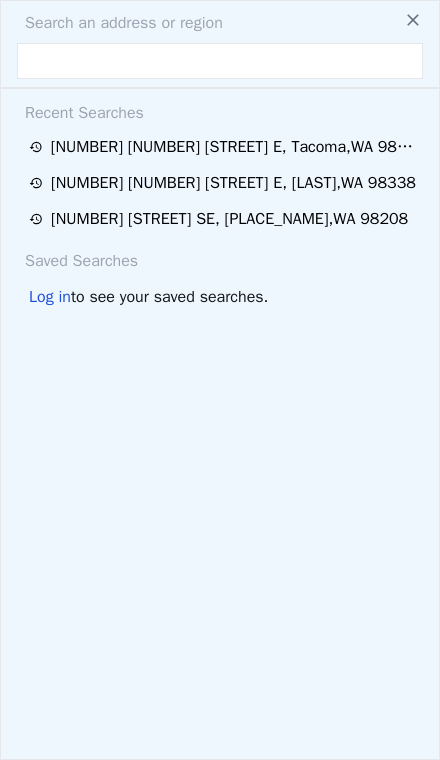 click at bounding box center [220, 61] 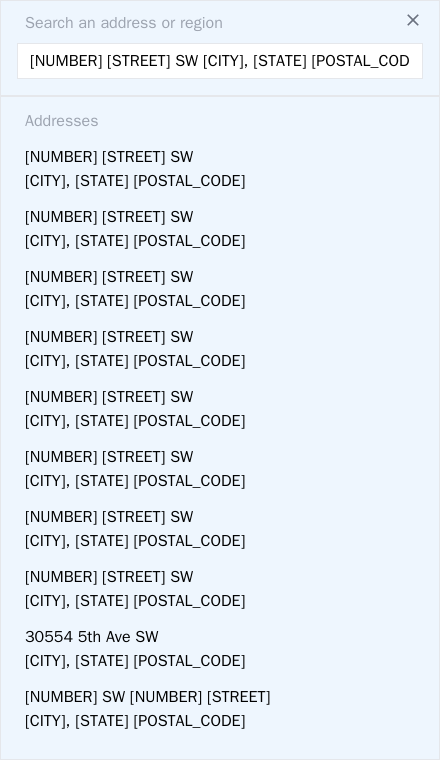 click on "[NUMBER] [STREET] SW" at bounding box center [224, 153] 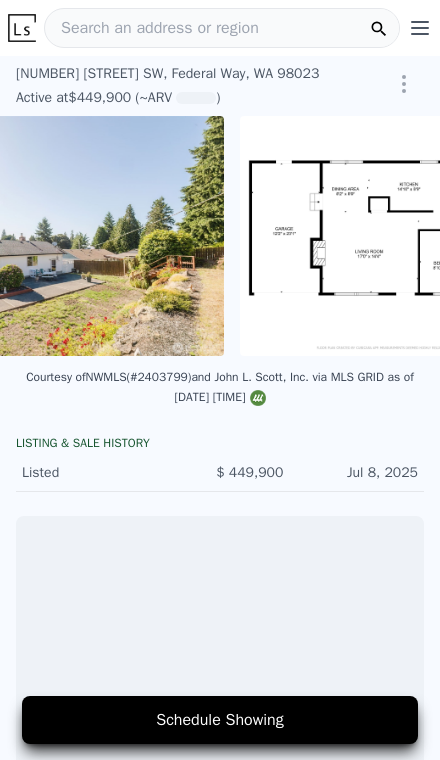 scroll, scrollTop: 0, scrollLeft: 6988, axis: horizontal 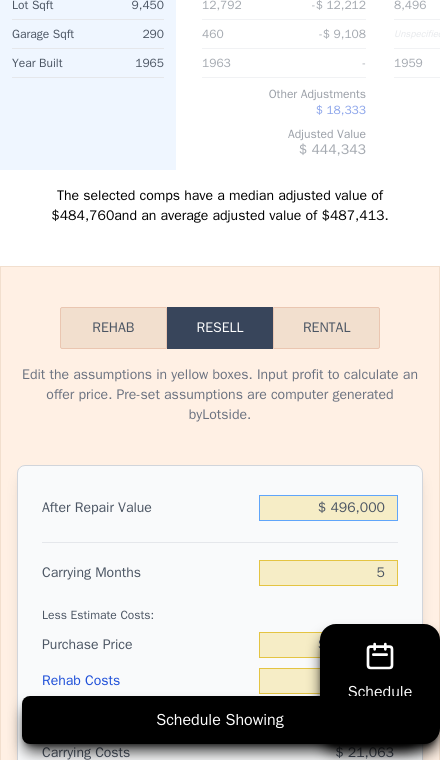 click on "$ 496,000" at bounding box center (328, 508) 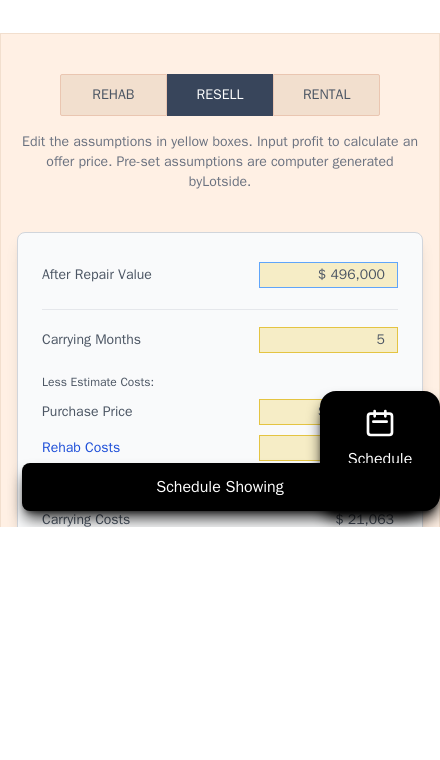 type on "$ 4,969,000" 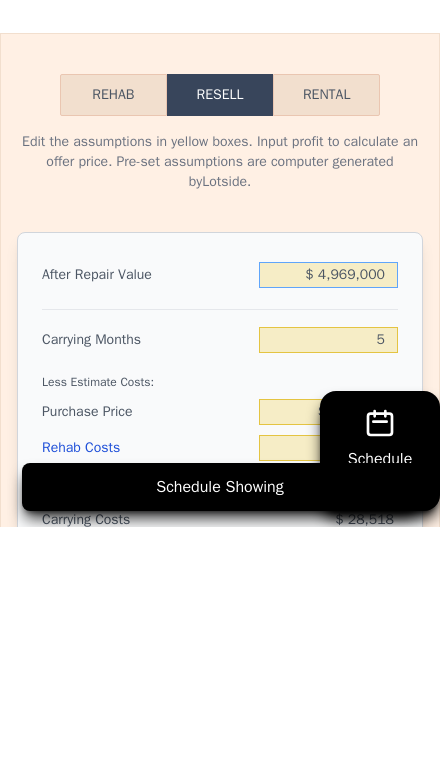 type on "$ 4,136,285" 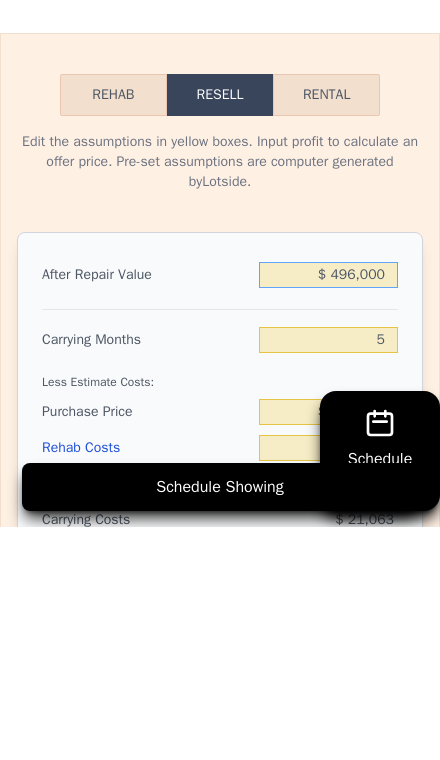 type on "-$ 19,147" 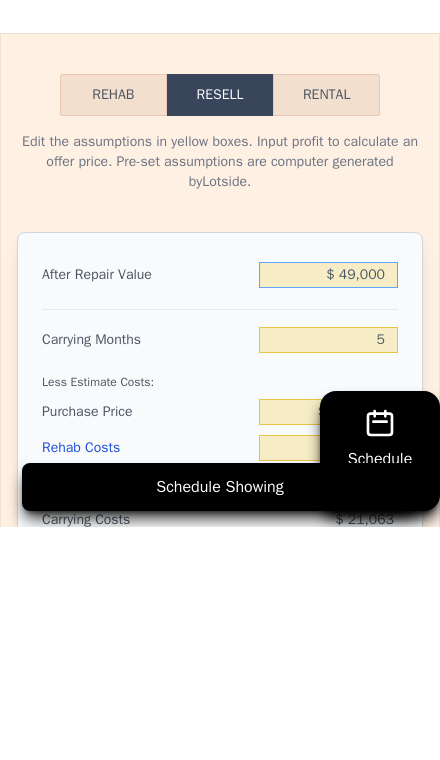 type on "-$ 434,411" 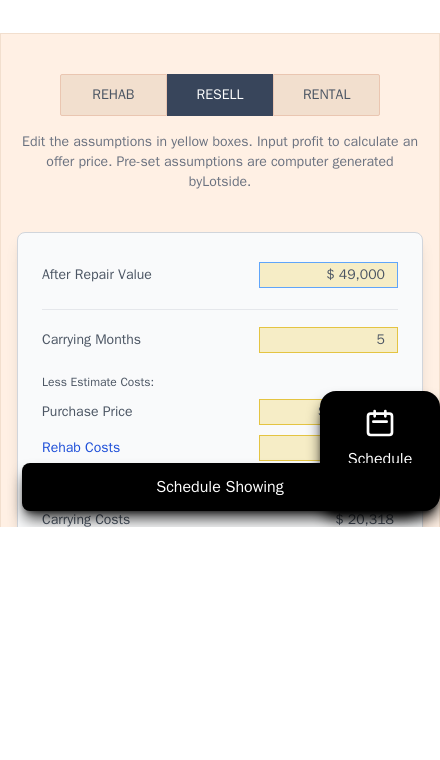 type on "$ 4,000" 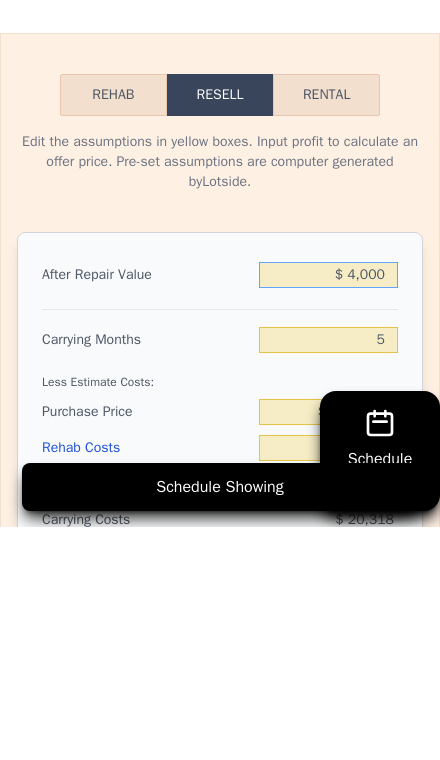 type on "-$ 476,216" 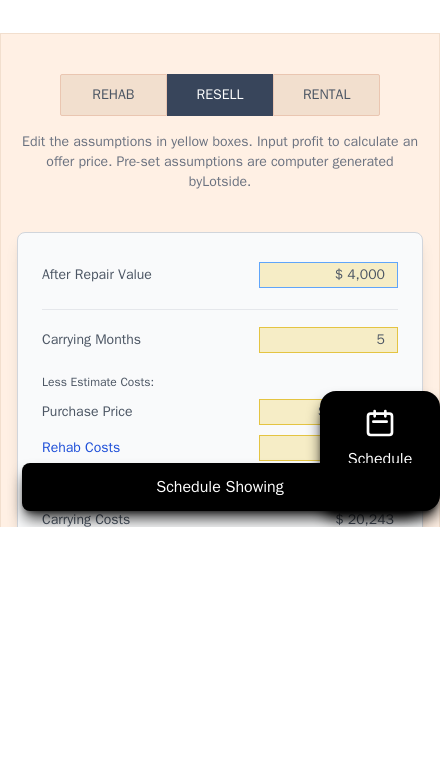 type on "$ 000" 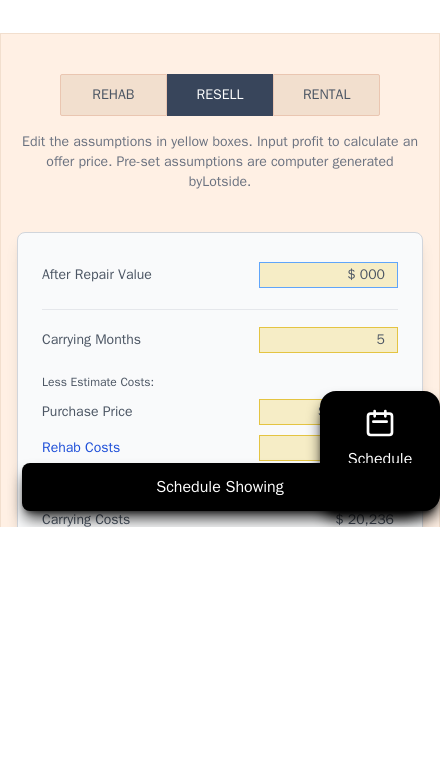 type on "-$ 479,932" 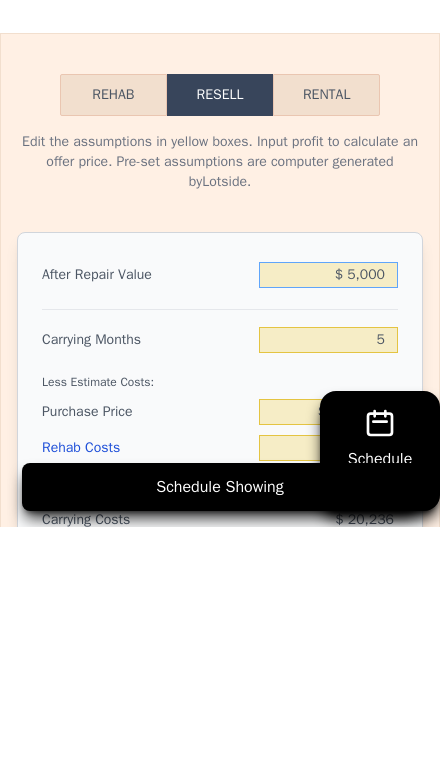 type on "-$ 475,287" 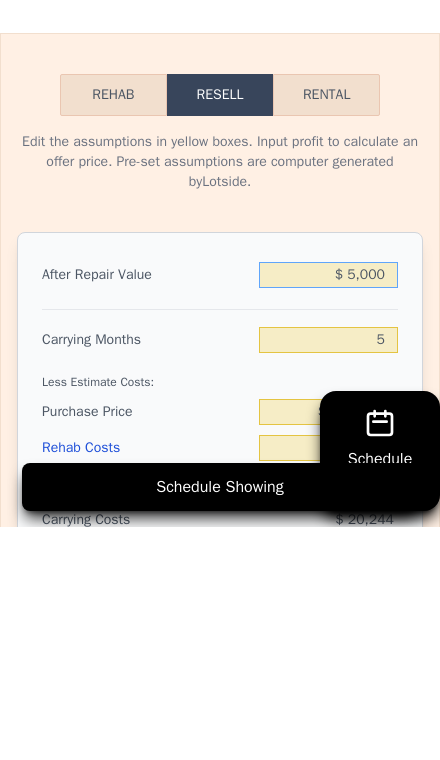type on "$ 50,000" 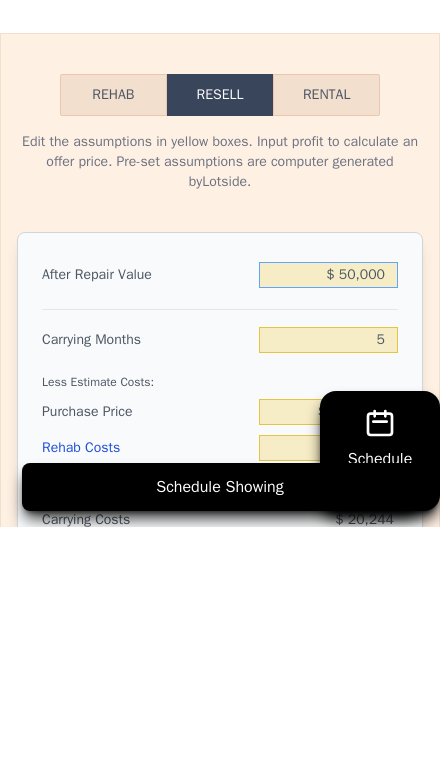 type on "-$ 433,482" 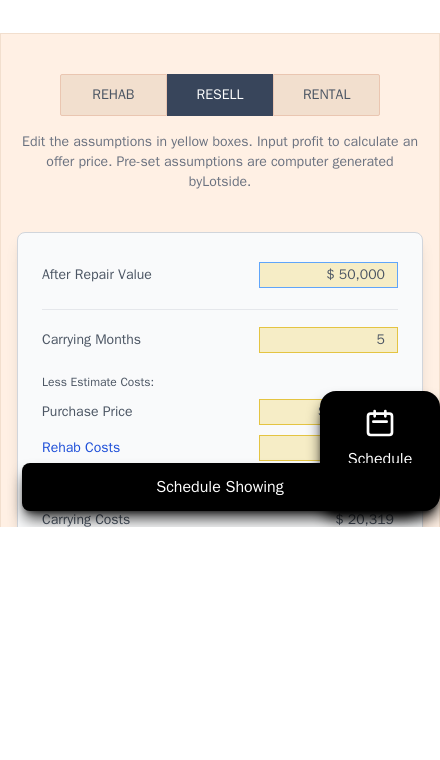 type on "$ 500,000" 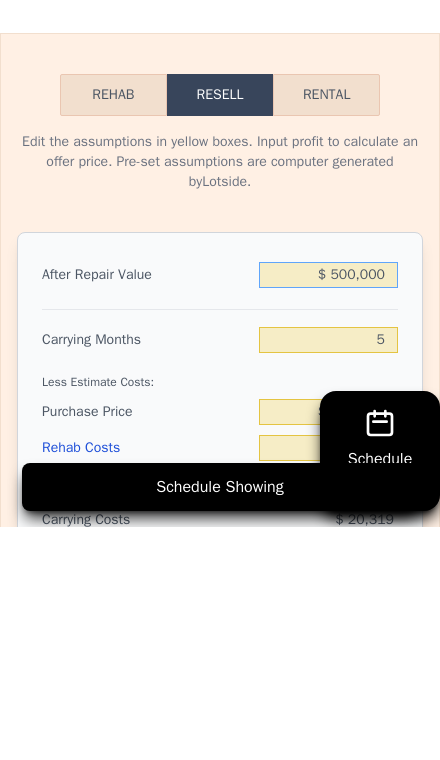 type on "-$ 15,430" 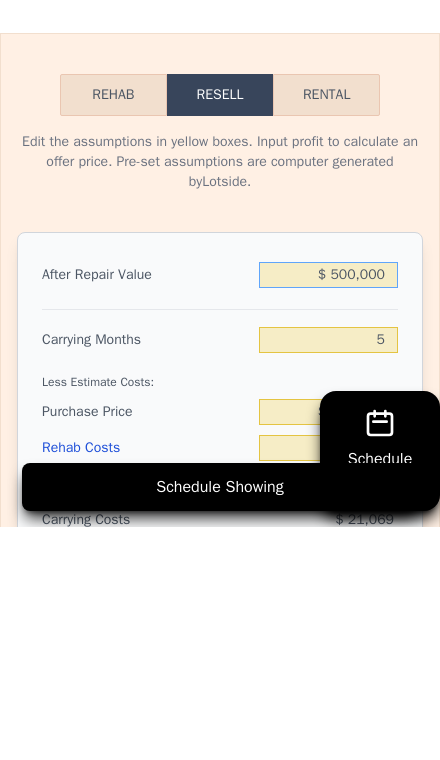 type on "$ 500,000" 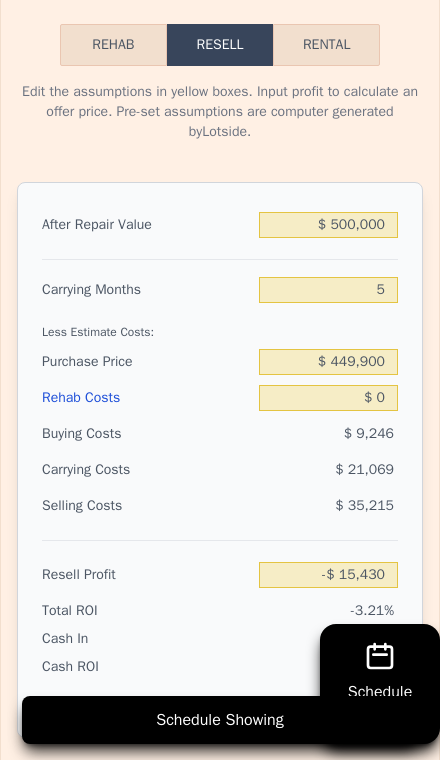 scroll, scrollTop: 3177, scrollLeft: 0, axis: vertical 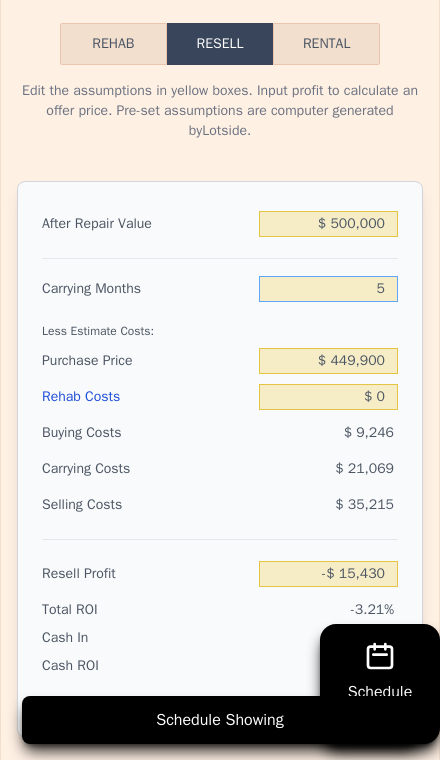 click on "5" at bounding box center (328, 289) 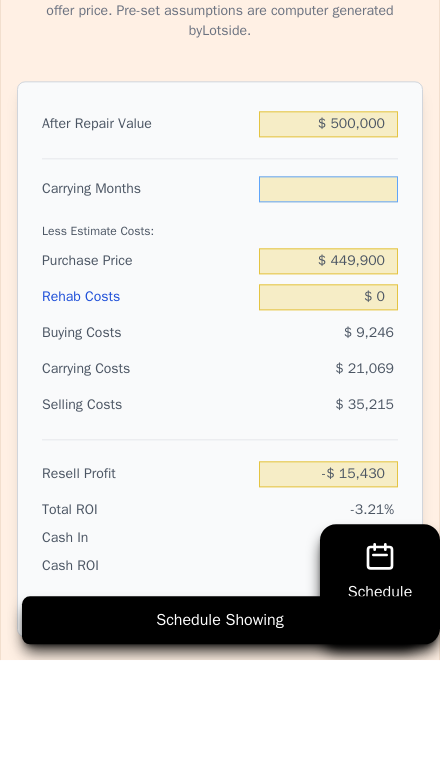type on "3" 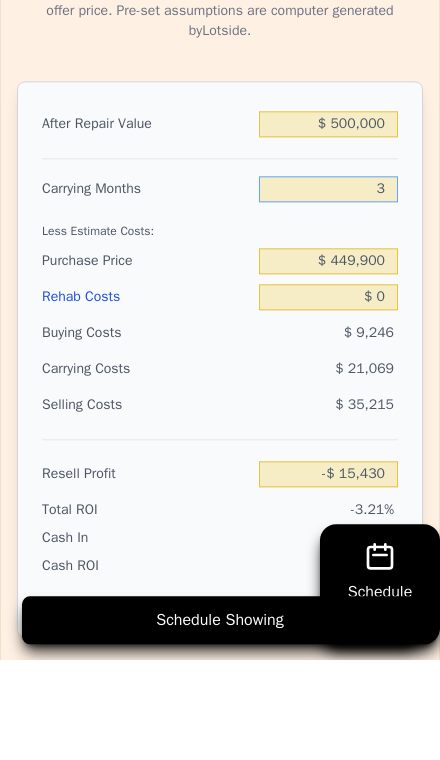 type on "-$ 7,003" 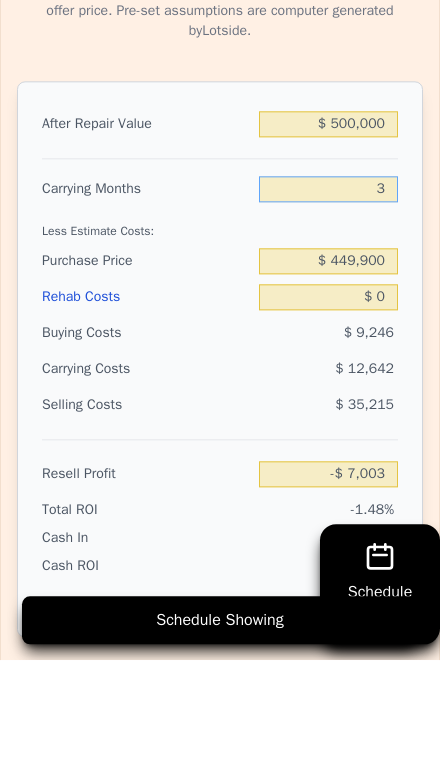 type on "3" 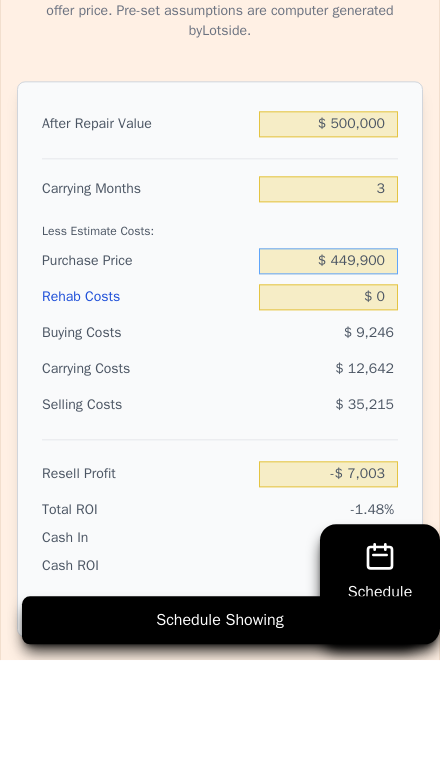 click on "$ 449,900" at bounding box center [328, 361] 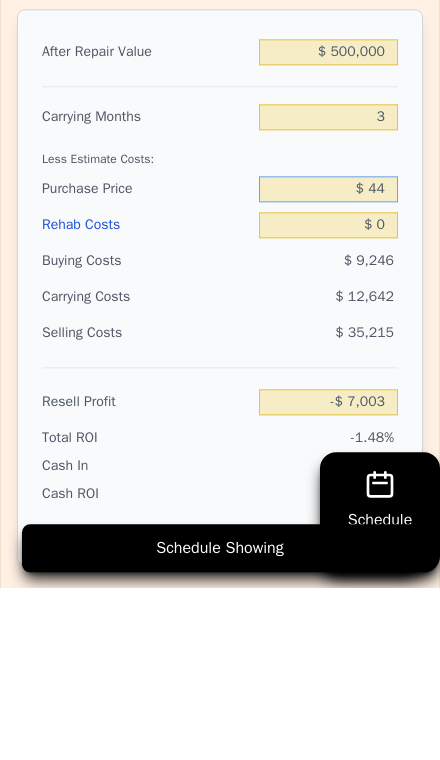 type on "$ 4" 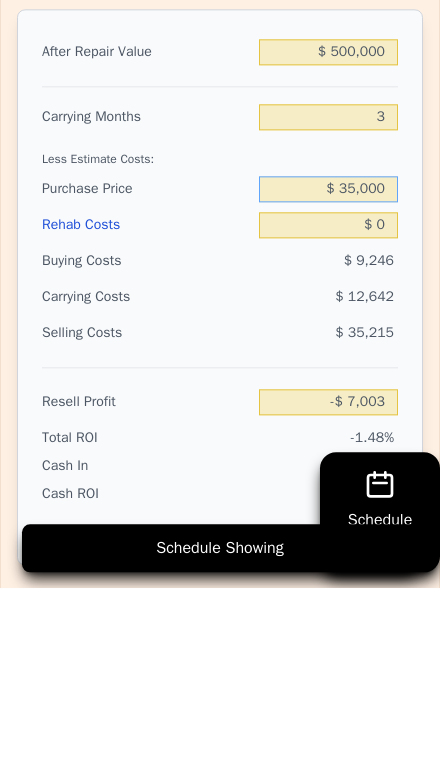 type on "$ 350,000" 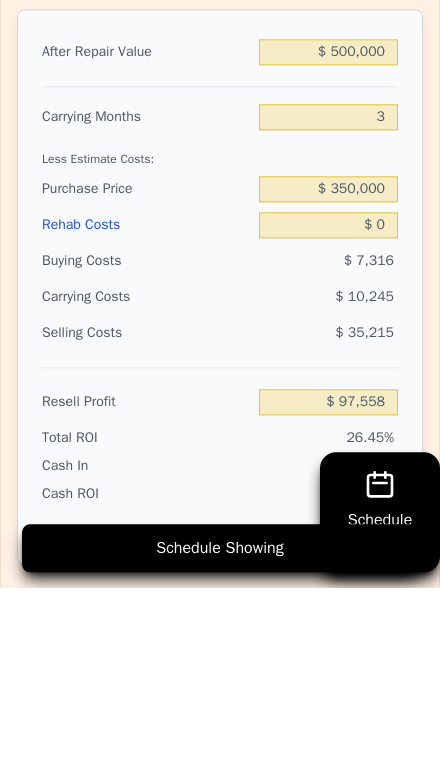 type on "$ 97,224" 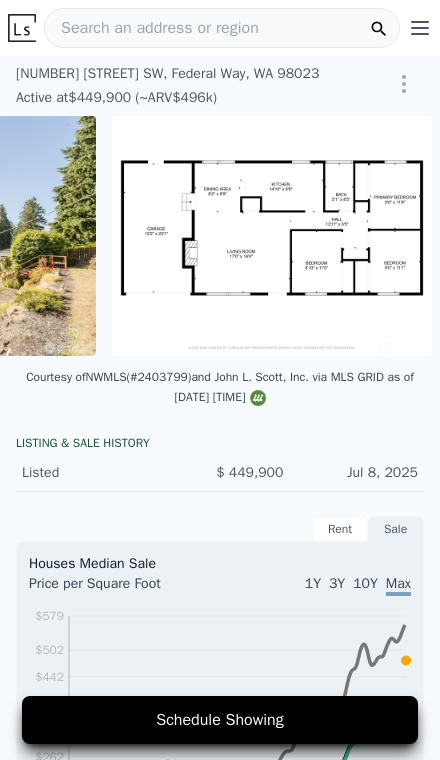 scroll, scrollTop: 0, scrollLeft: 0, axis: both 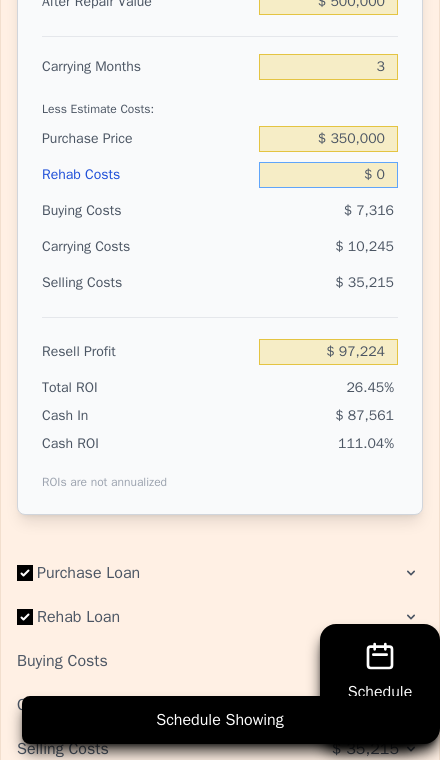 click on "$ 0" at bounding box center [328, 175] 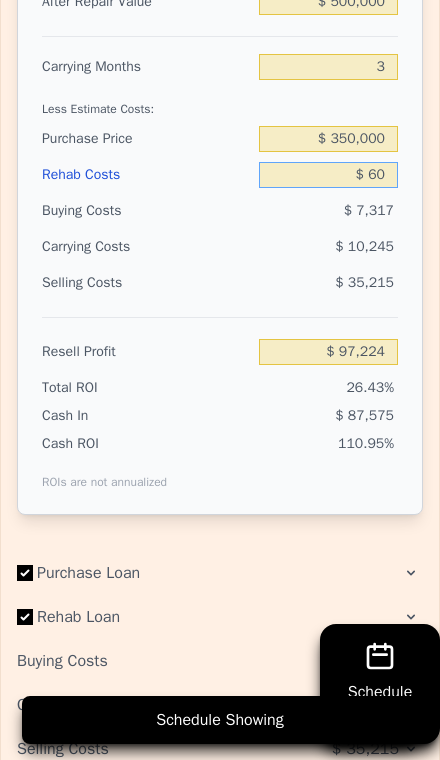 type on "$ 97,163" 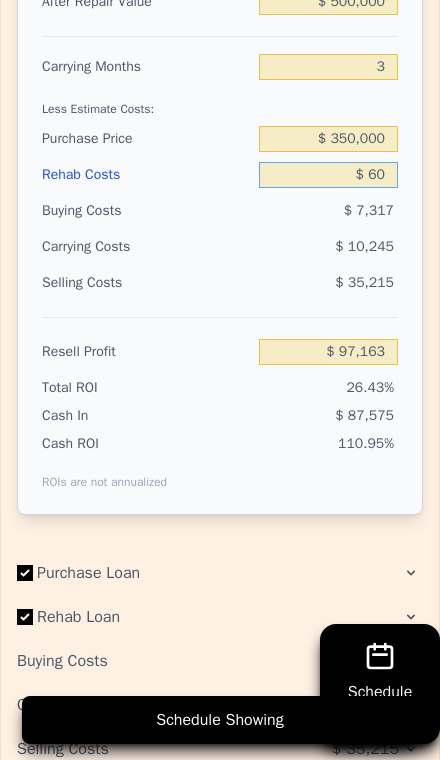type on "$ 650" 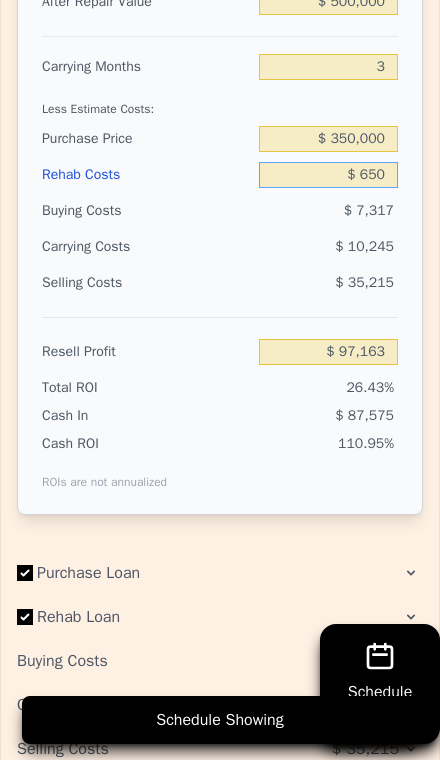 type on "$ 96,549" 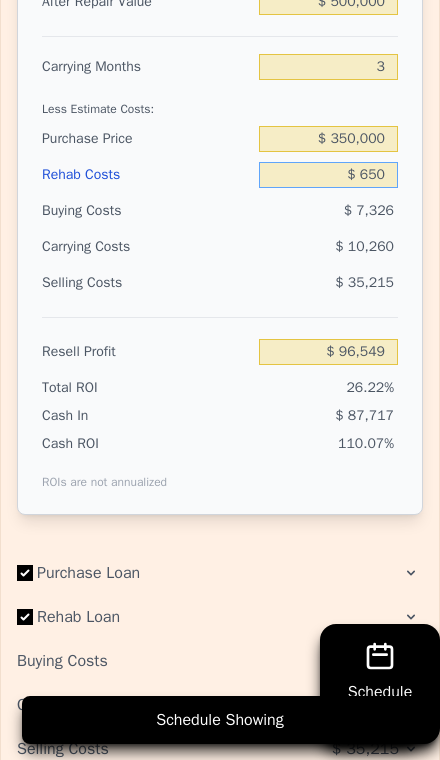 type on "$ 6,500" 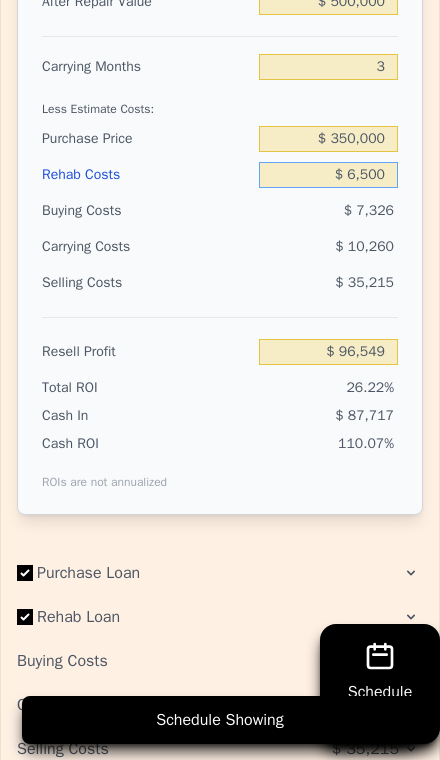 type on "$ 90,464" 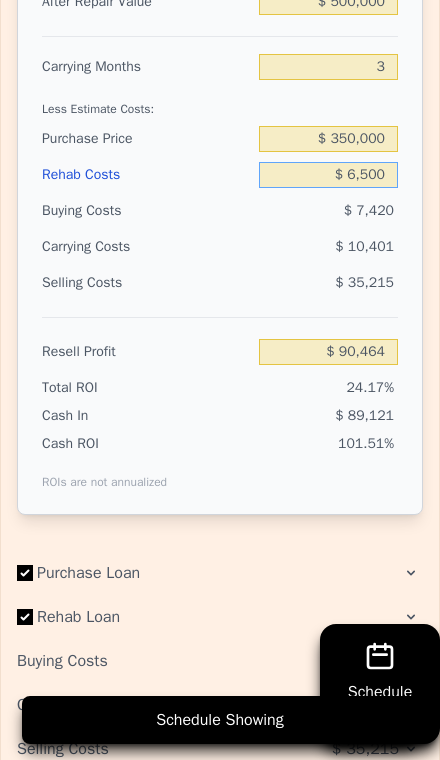 type on "$ 65,000" 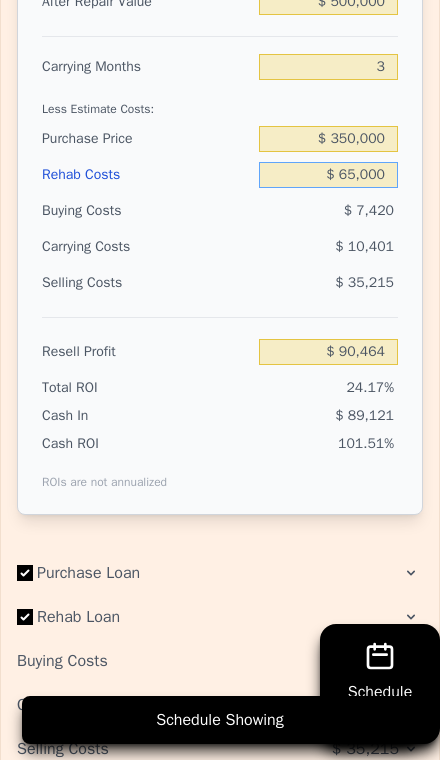 type on "$ 29,624" 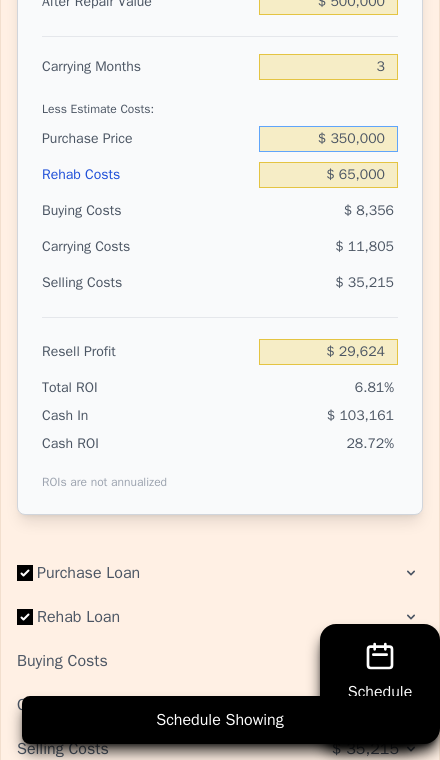 click on "$ 350,000" at bounding box center (328, 139) 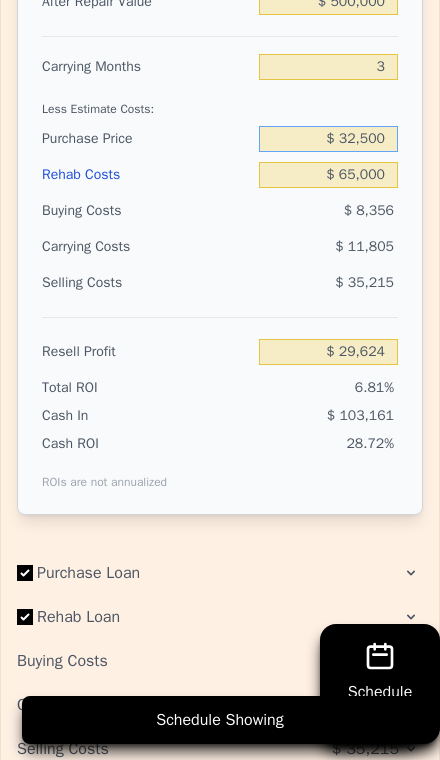 type on "$ 325,000" 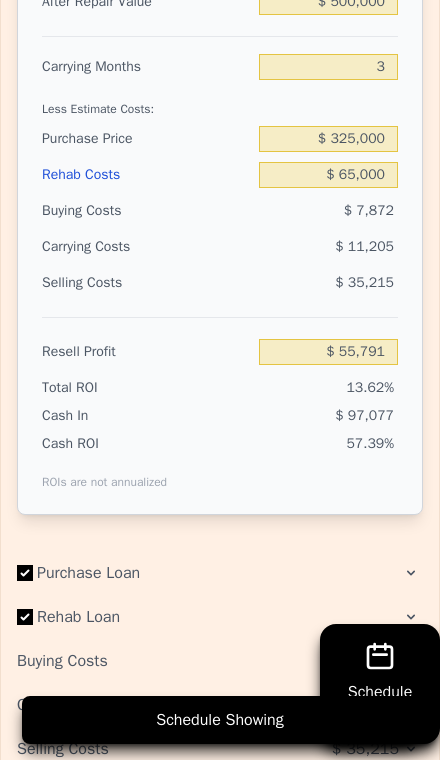 type on "$ 55,708" 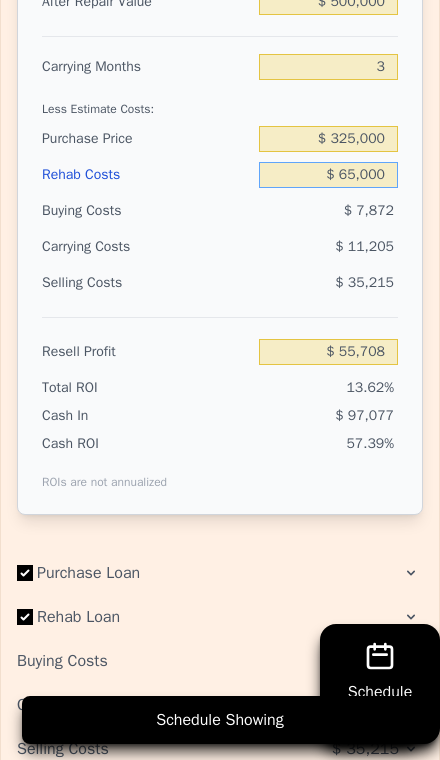 click on "$ 65,000" at bounding box center [328, 175] 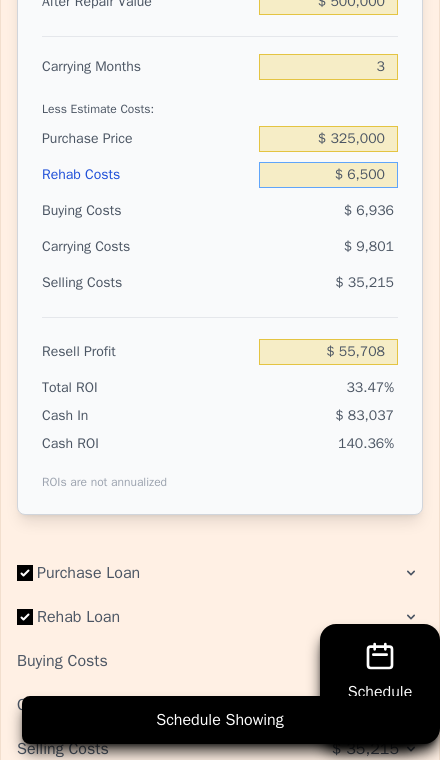 type on "$ 116,548" 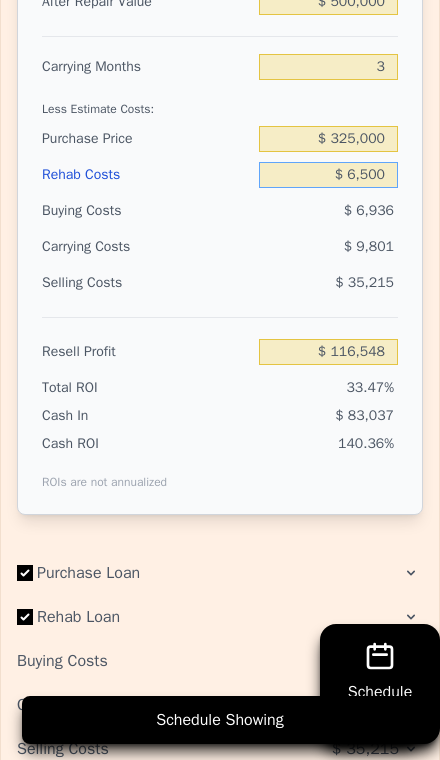 type on "$ 650" 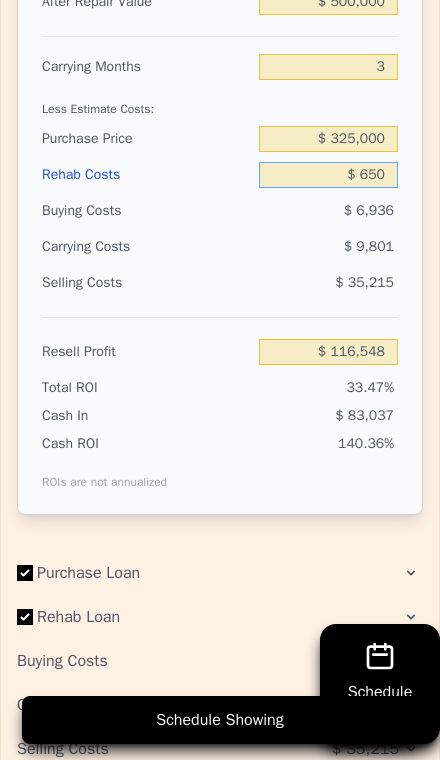 type on "$ 122,633" 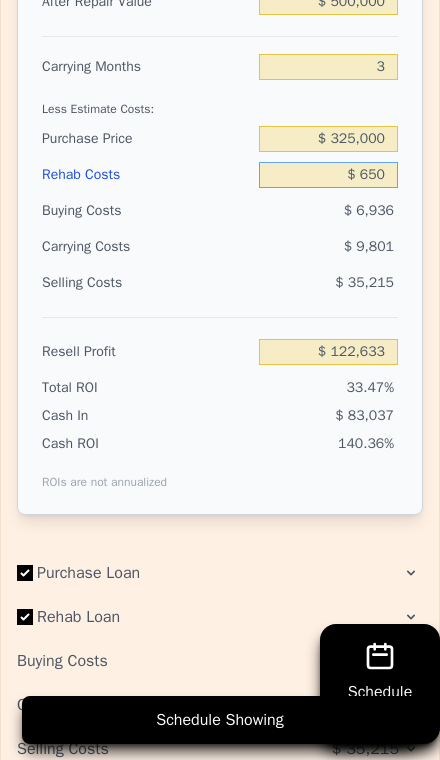 type on "$ 65" 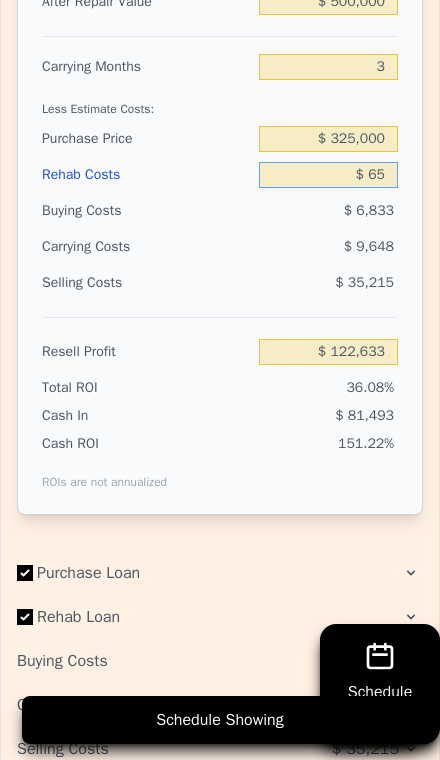 type on "$ 123,239" 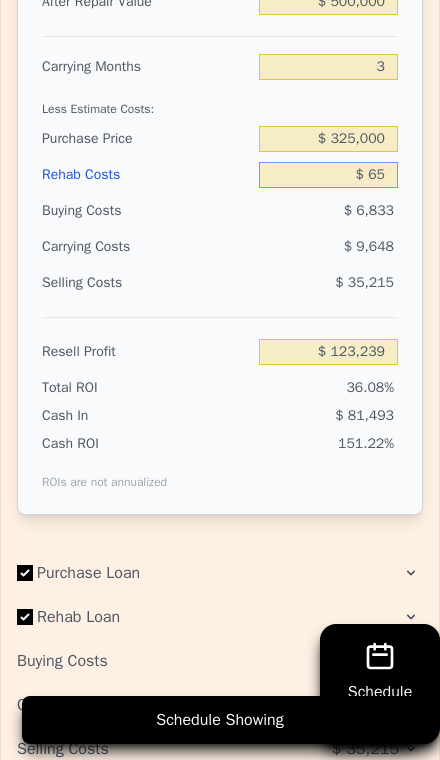 type on "$ 6" 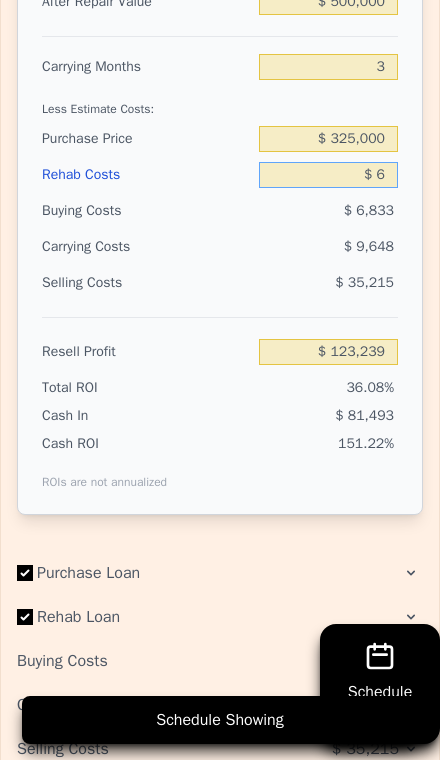 type on "$ 123,302" 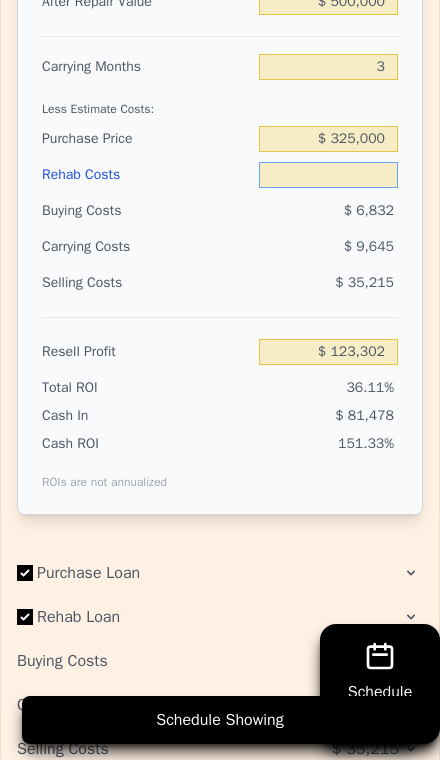 type on "$ 4" 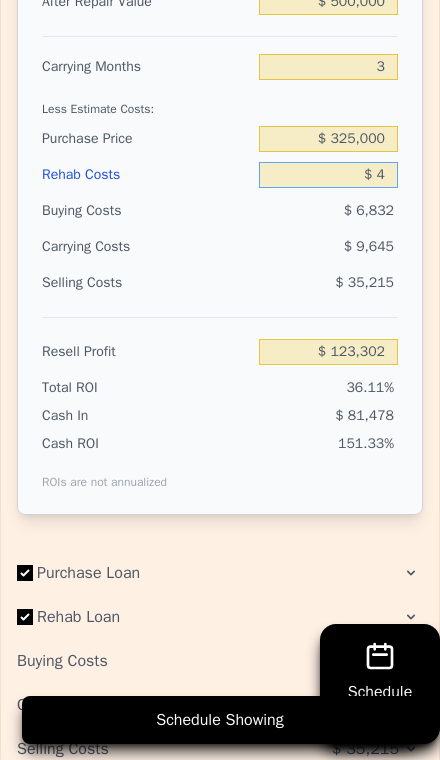 type on "$ 123,304" 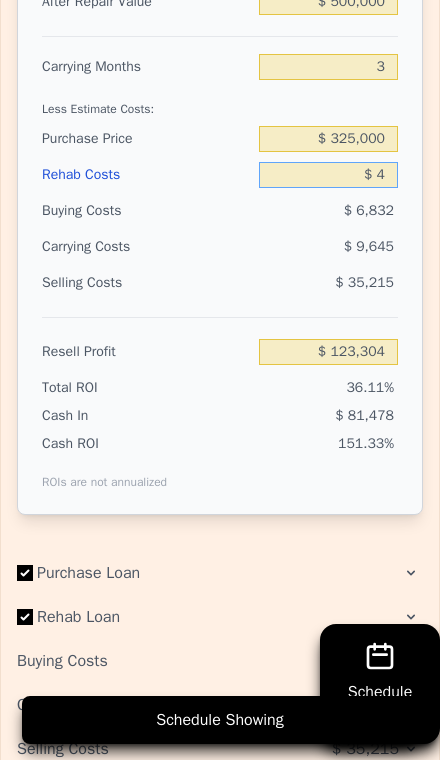 type on "$ 45" 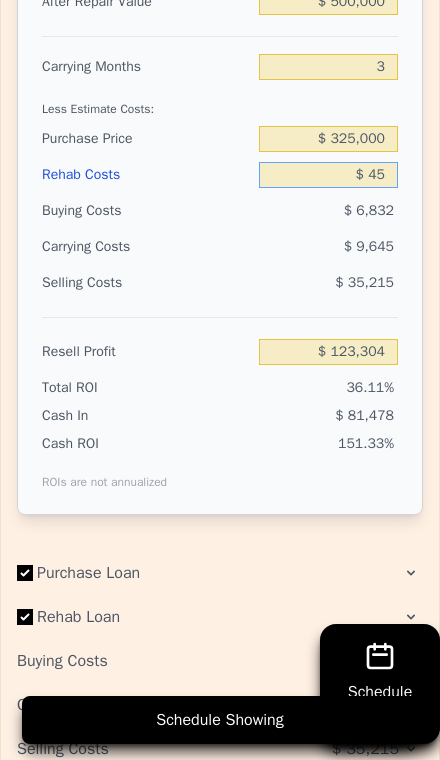 type on "$ 123,262" 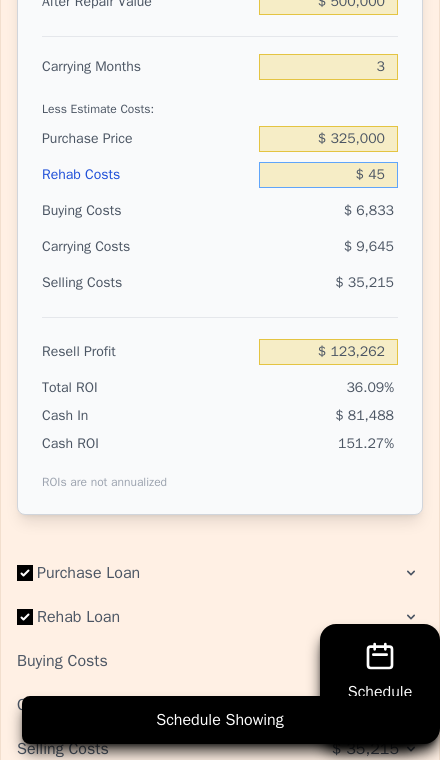 type on "$ 450" 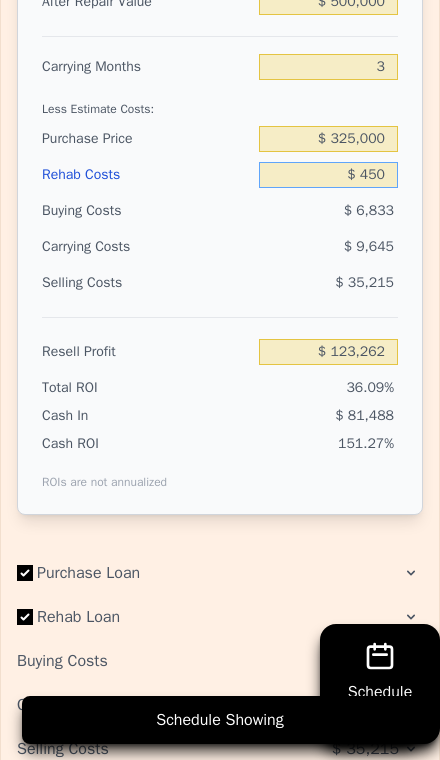 type on "$ 122,839" 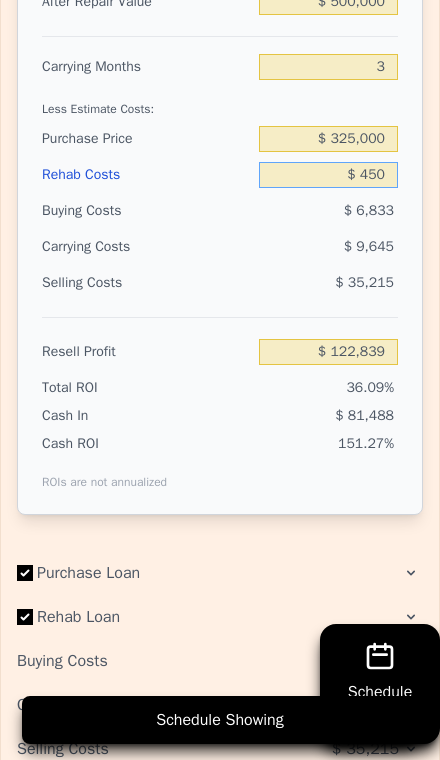 type on "$ 4,500" 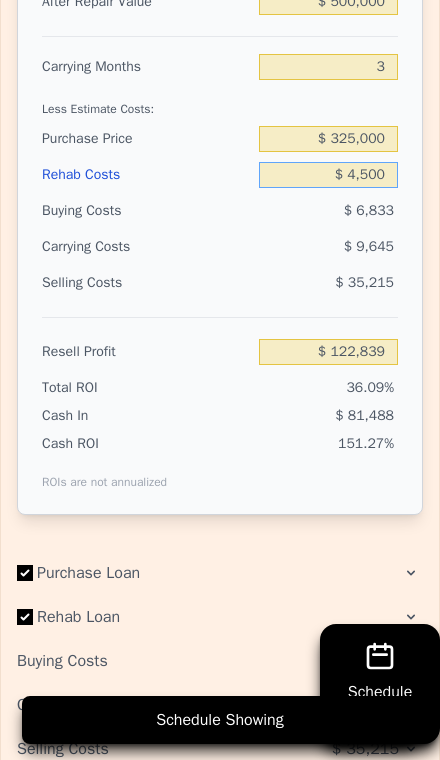 type on "$ 118,628" 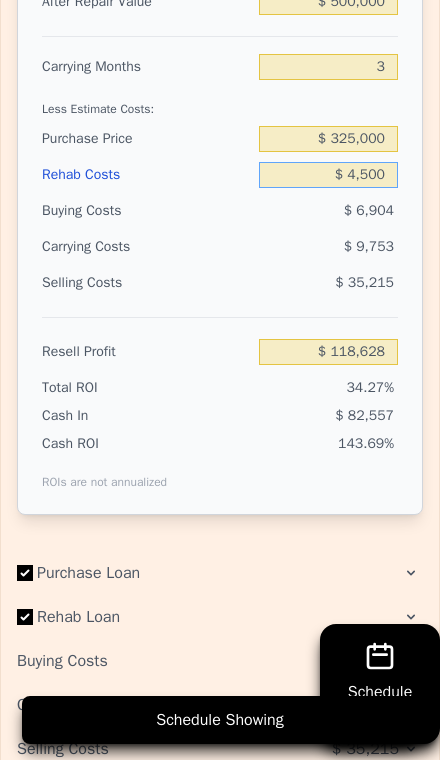 type on "$ 45,000" 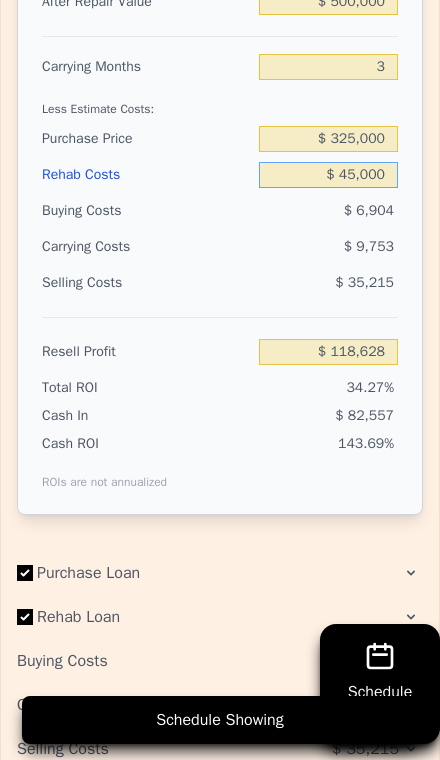 type on "$ 76,508" 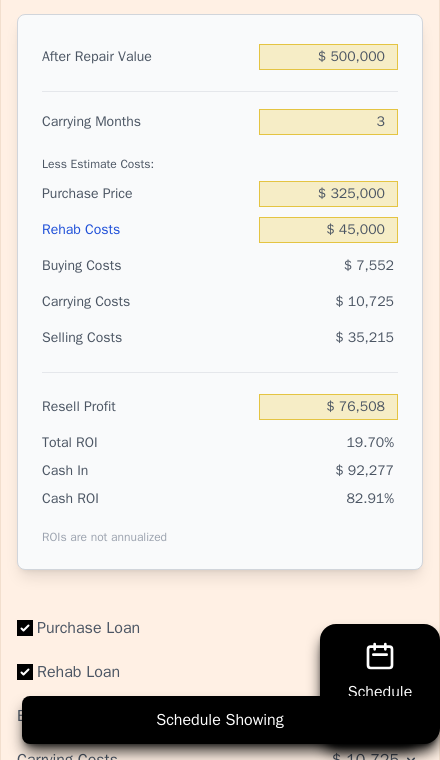 scroll, scrollTop: 3336, scrollLeft: 0, axis: vertical 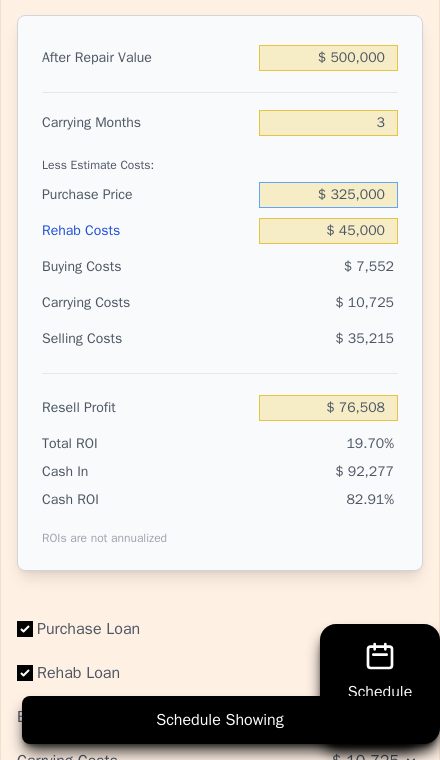 click on "$ 325,000" at bounding box center (328, 195) 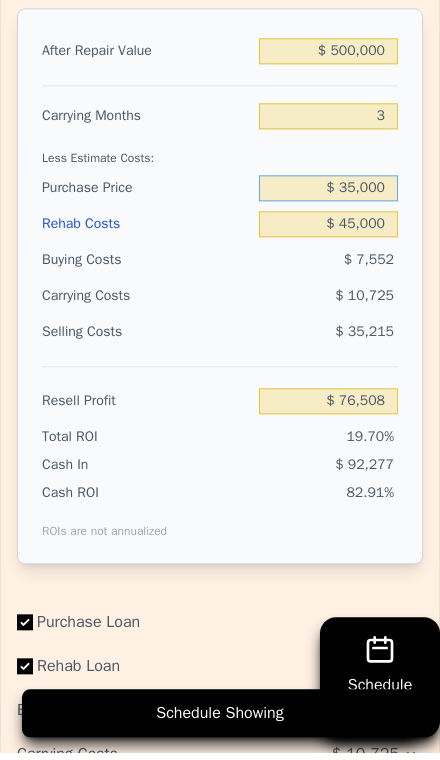 type on "$ 350,000" 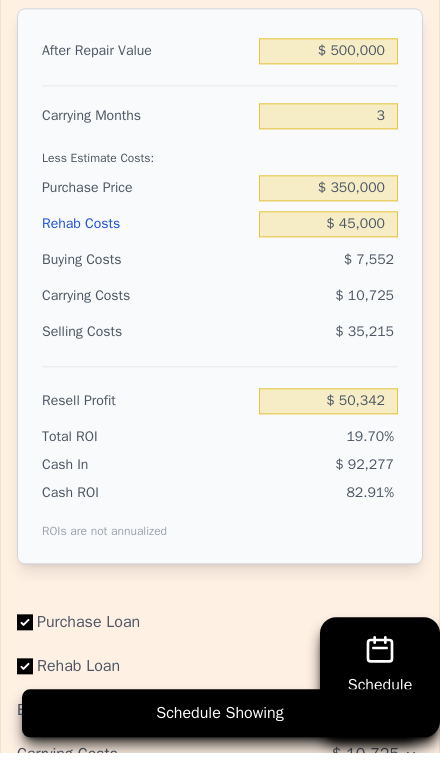 type on "$ 50,424" 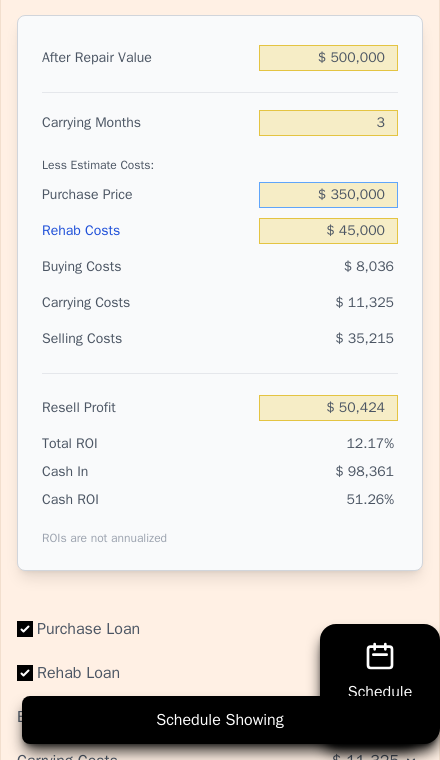click on "$ 350,000" at bounding box center (328, 195) 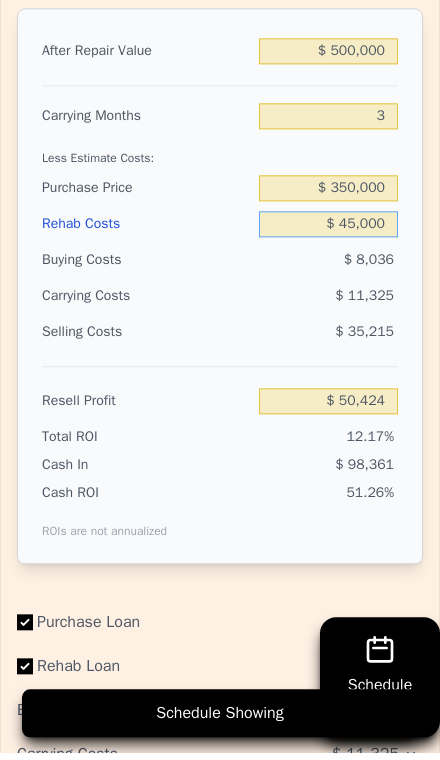 click on "$ 45,000" at bounding box center (328, 231) 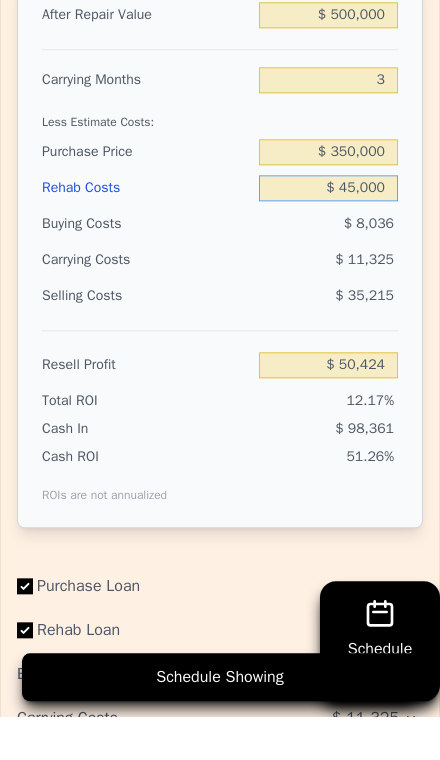 type on "$ 4,500" 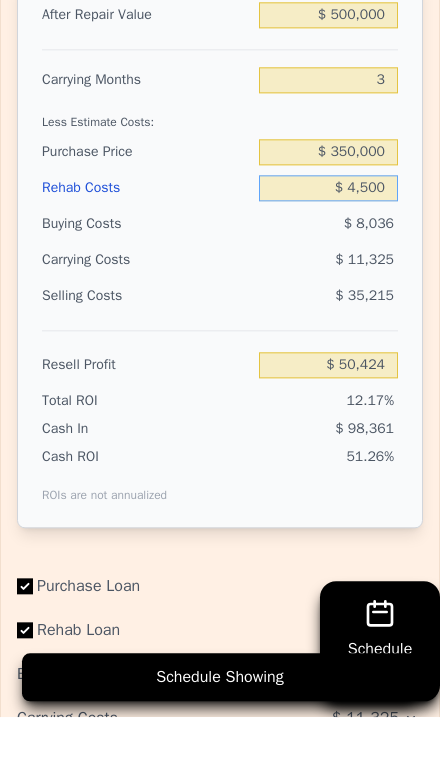 type on "$ 92,544" 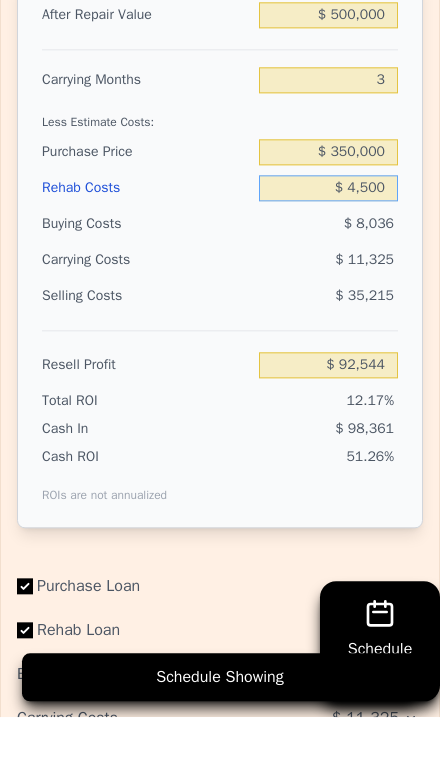 type on "$ 450" 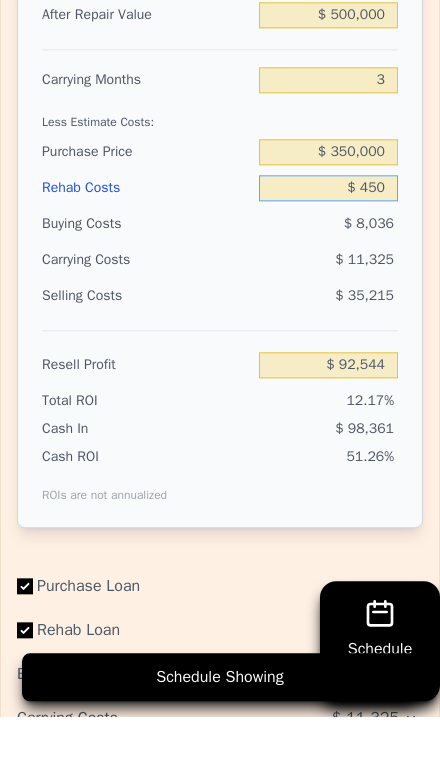 type on "$ 96,755" 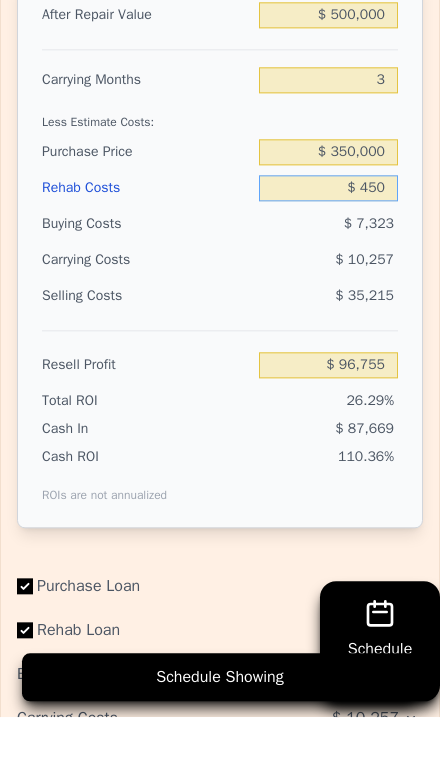 type on "$ 45" 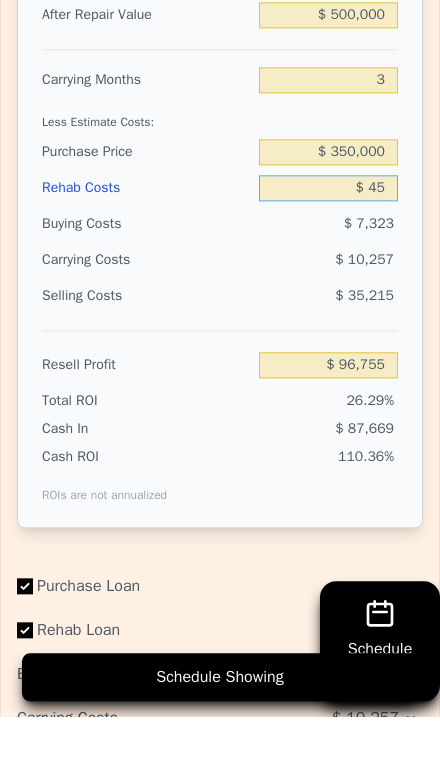 type on "$ 97,178" 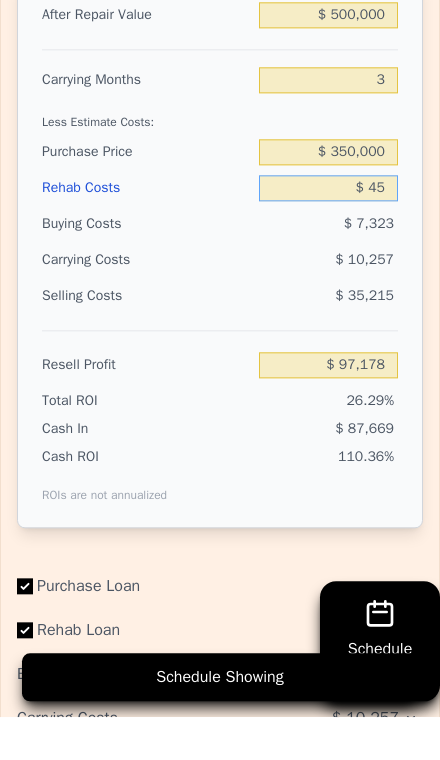 type on "$ 4" 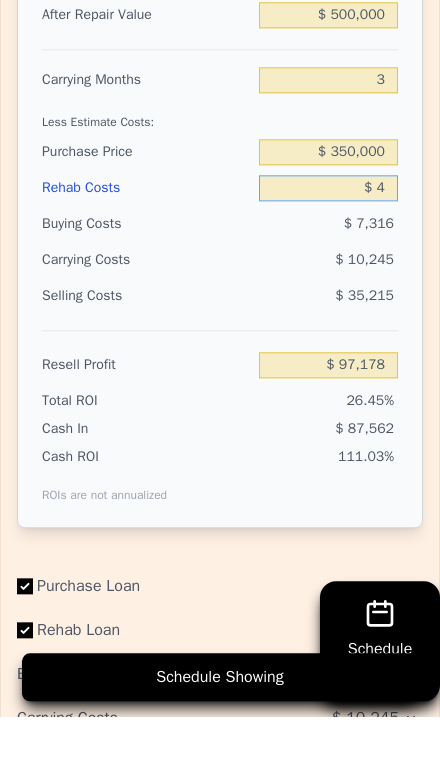 type on "$ 97,220" 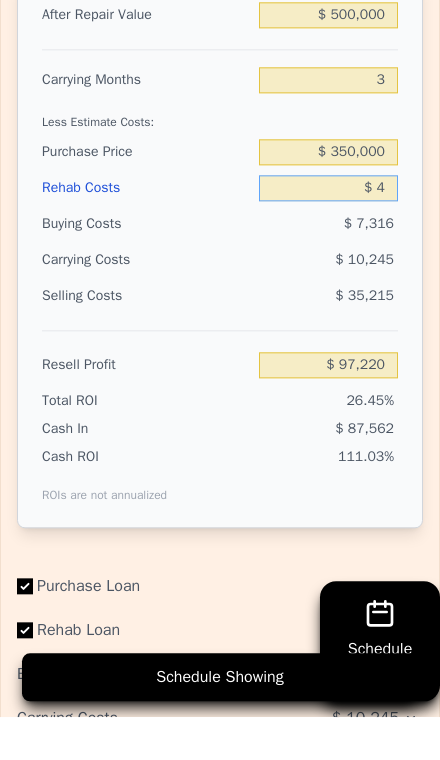type on "$ 40" 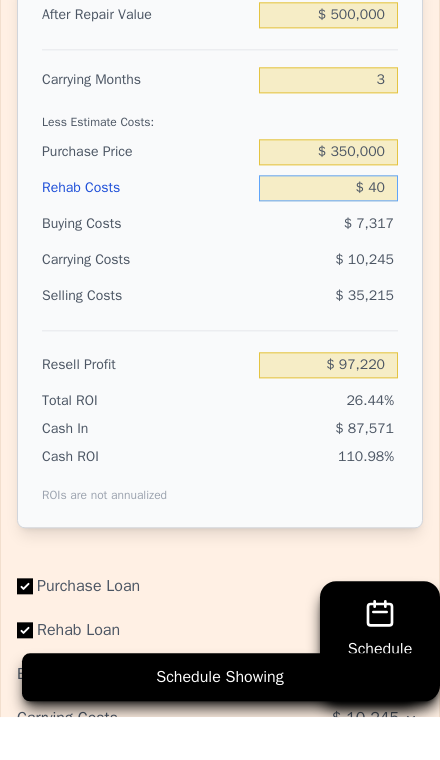 type on "$ 97,183" 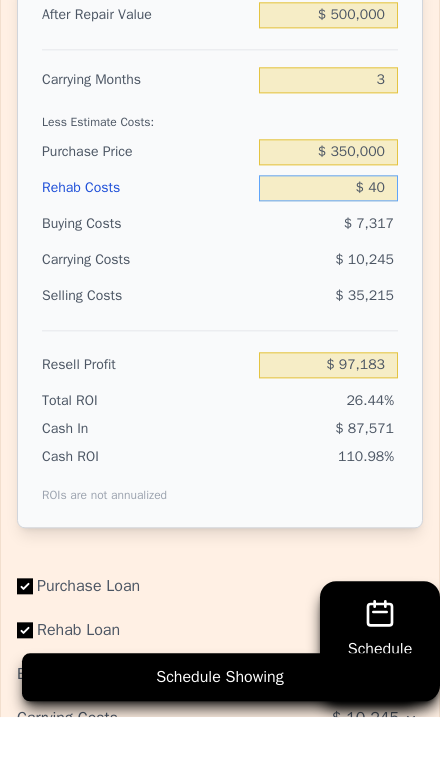 type on "$ 400" 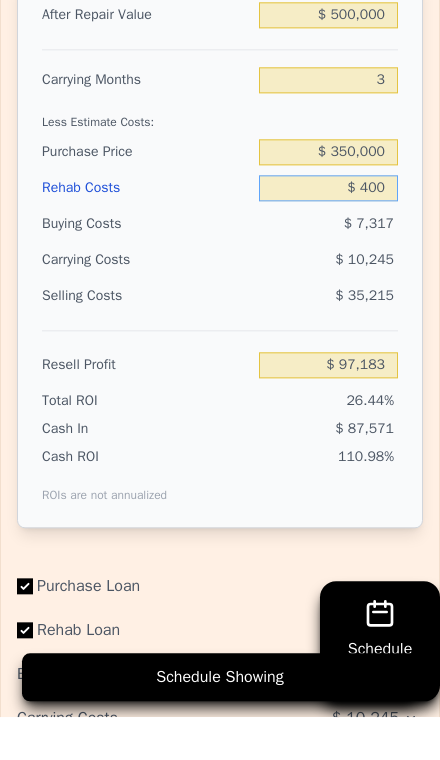 type on "$ 96,809" 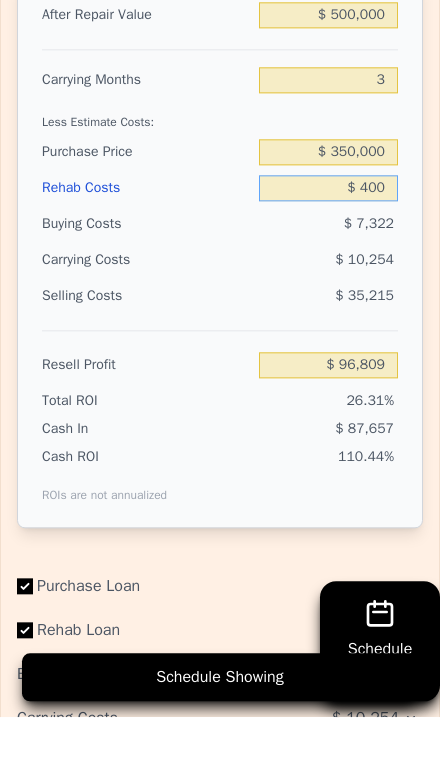 type on "$ 4,000" 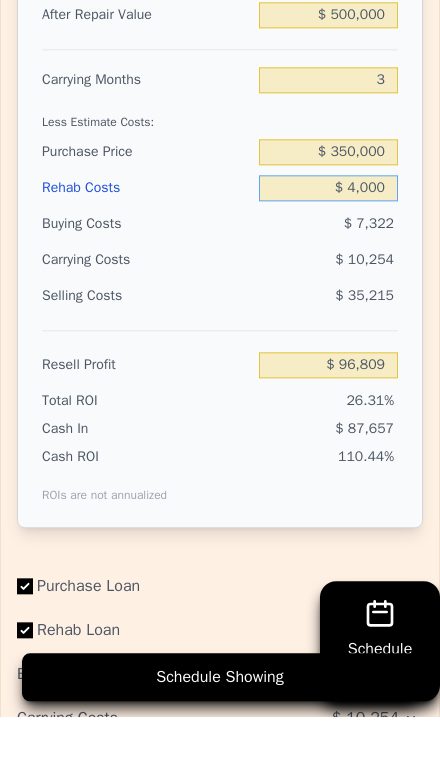 type on "$ 93,064" 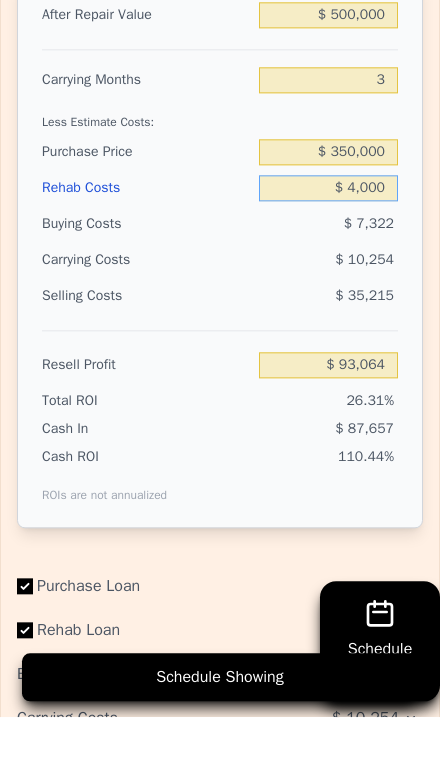 type on "$ 40,000" 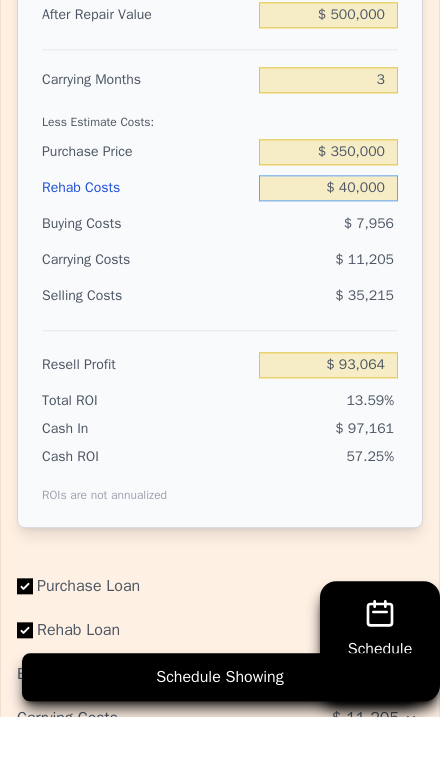 type on "$ 55,624" 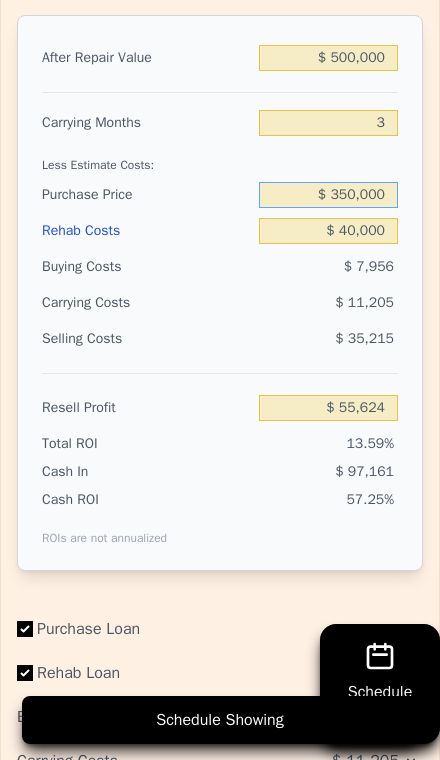 click on "$ 350,000" at bounding box center (328, 195) 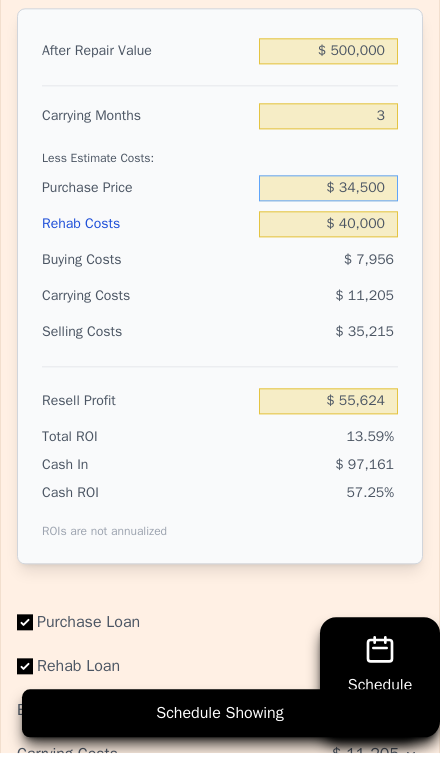 type on "$ 345,000" 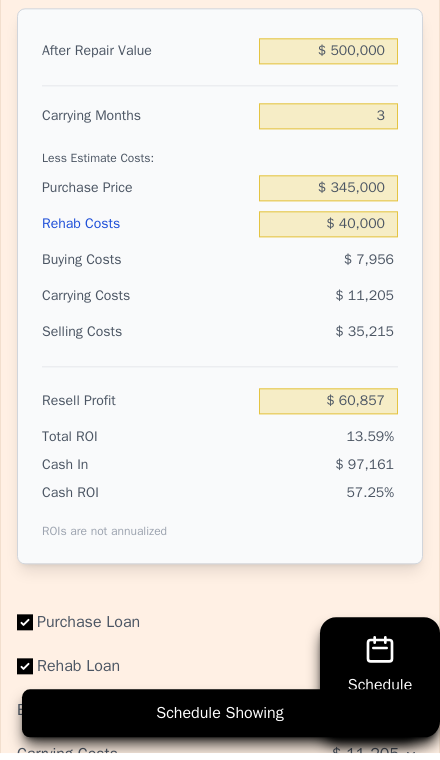 type on "$ 60,841" 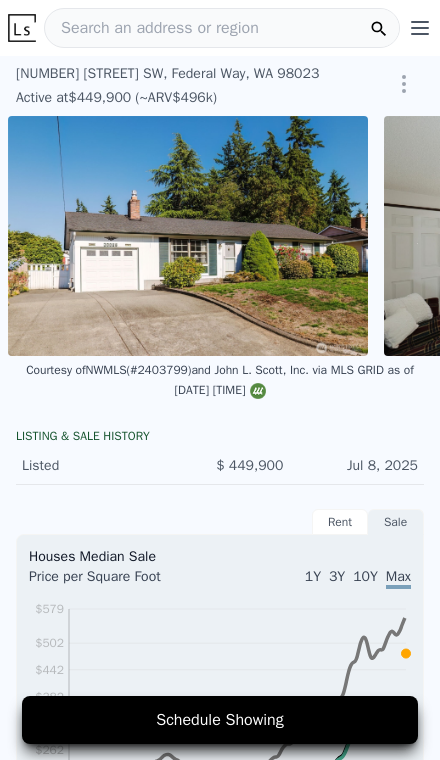scroll, scrollTop: 0, scrollLeft: 0, axis: both 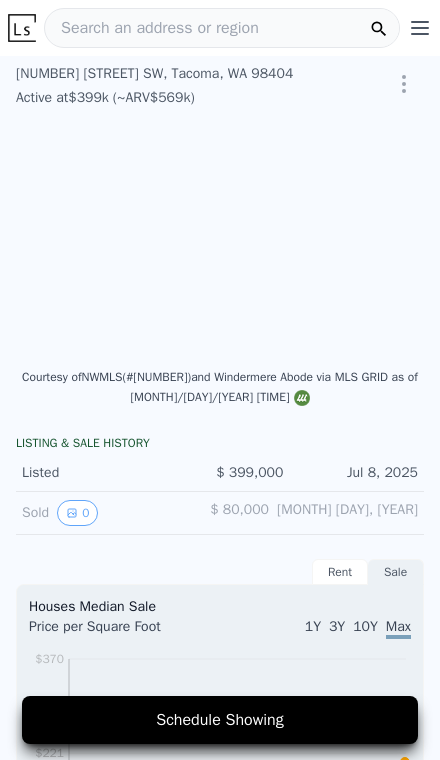 type on "$ 569,000" 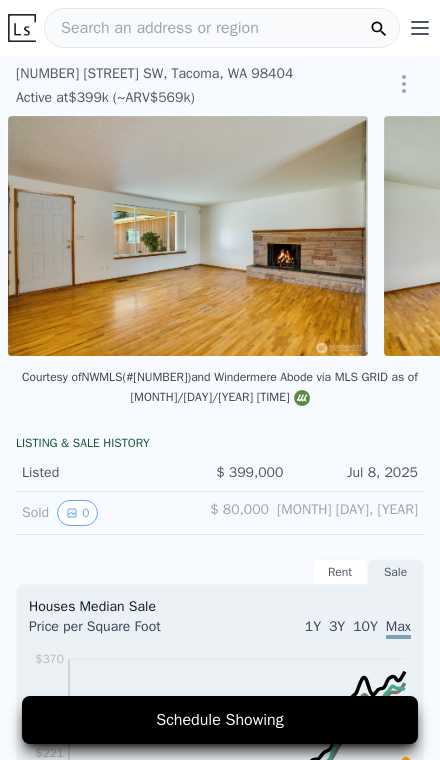 click on "Search an address or region" at bounding box center [152, 28] 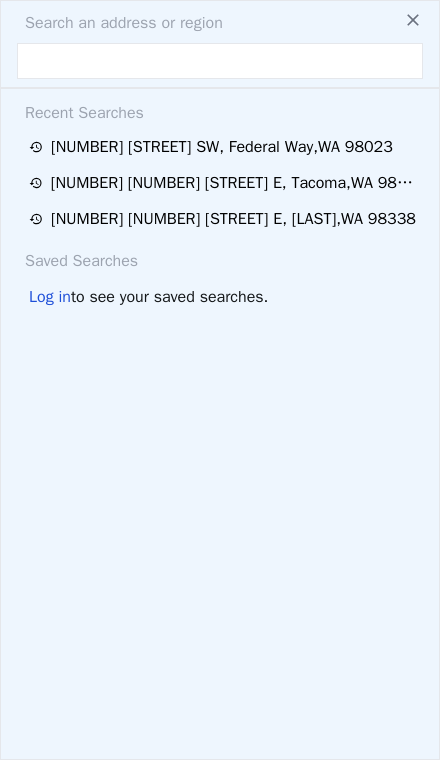 click at bounding box center [220, 61] 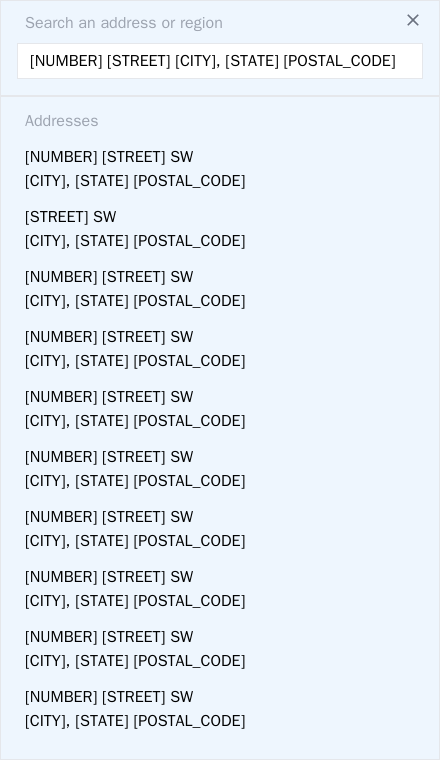 click on "[NUMBER] [STREET] SW" at bounding box center [224, 153] 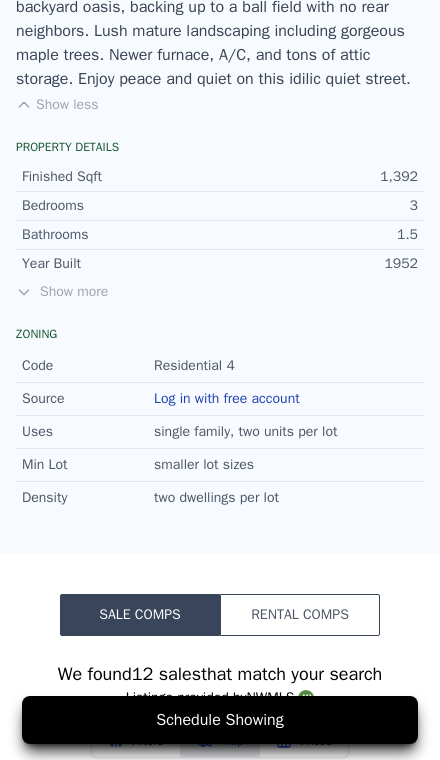 click on "Show more" at bounding box center (220, 292) 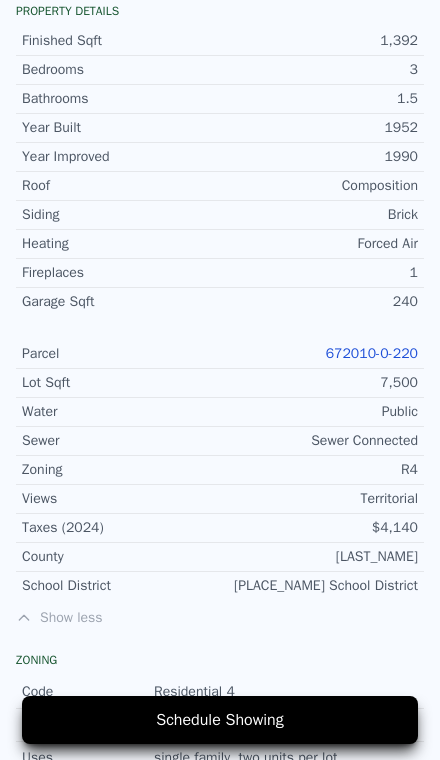 scroll, scrollTop: 1763, scrollLeft: 0, axis: vertical 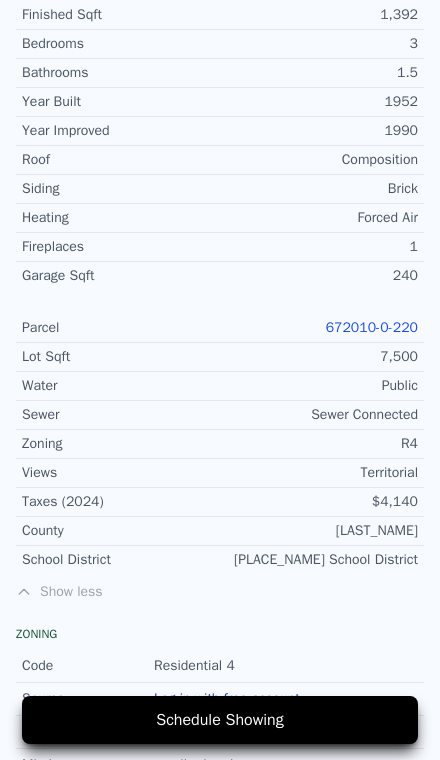 click on "672010-0-220" at bounding box center (372, 327) 